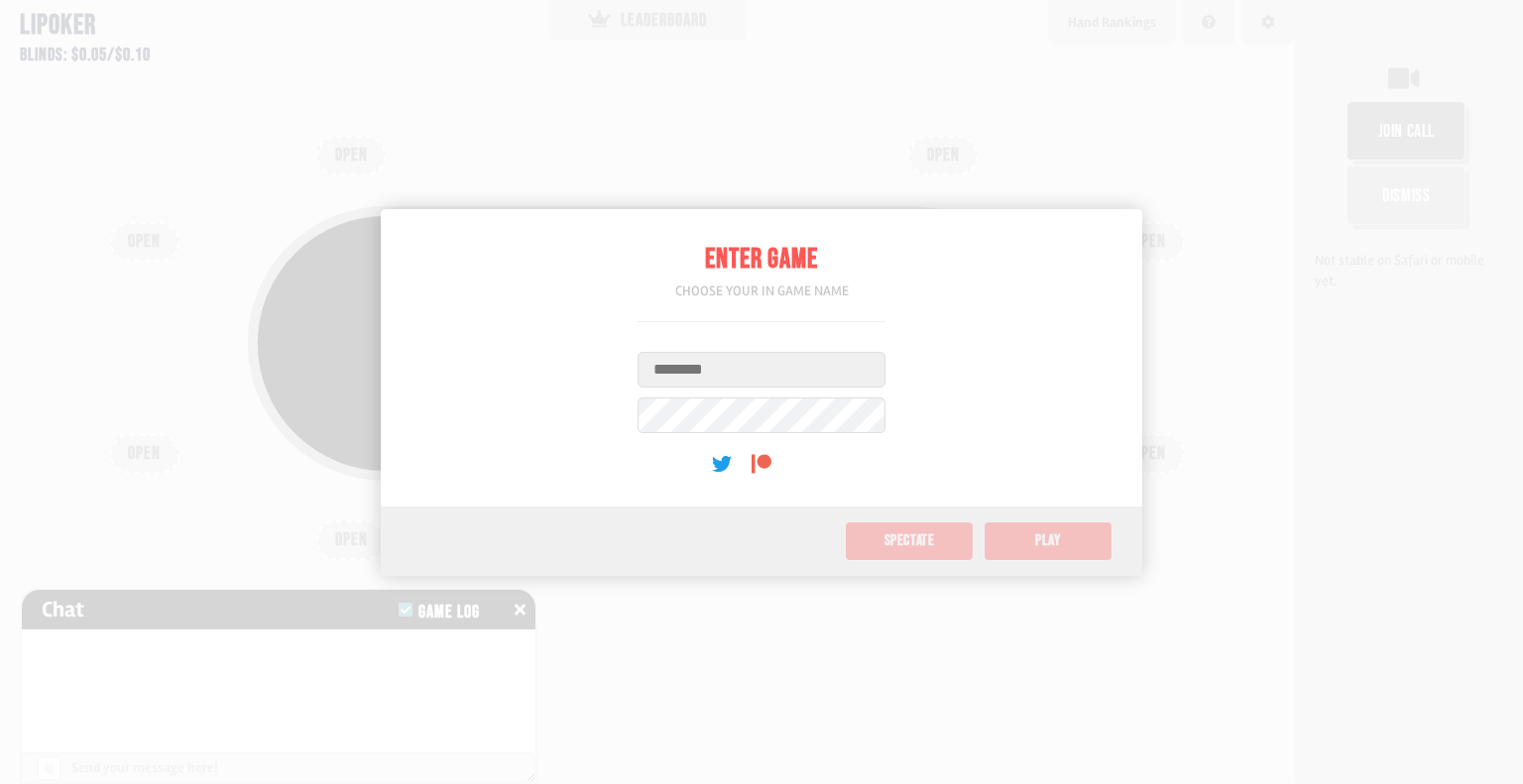 scroll, scrollTop: 0, scrollLeft: 0, axis: both 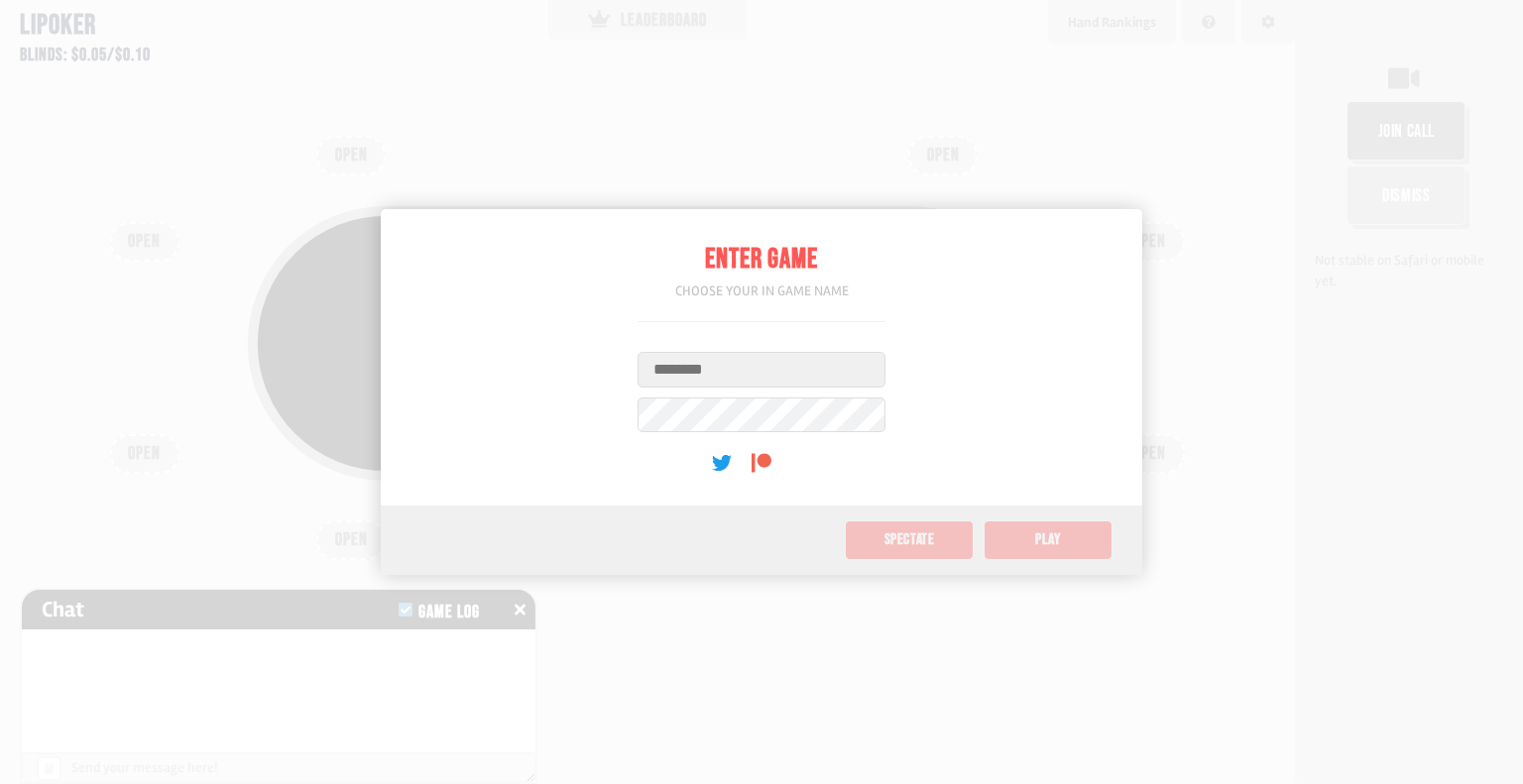 click on "Username" at bounding box center [762, 370] 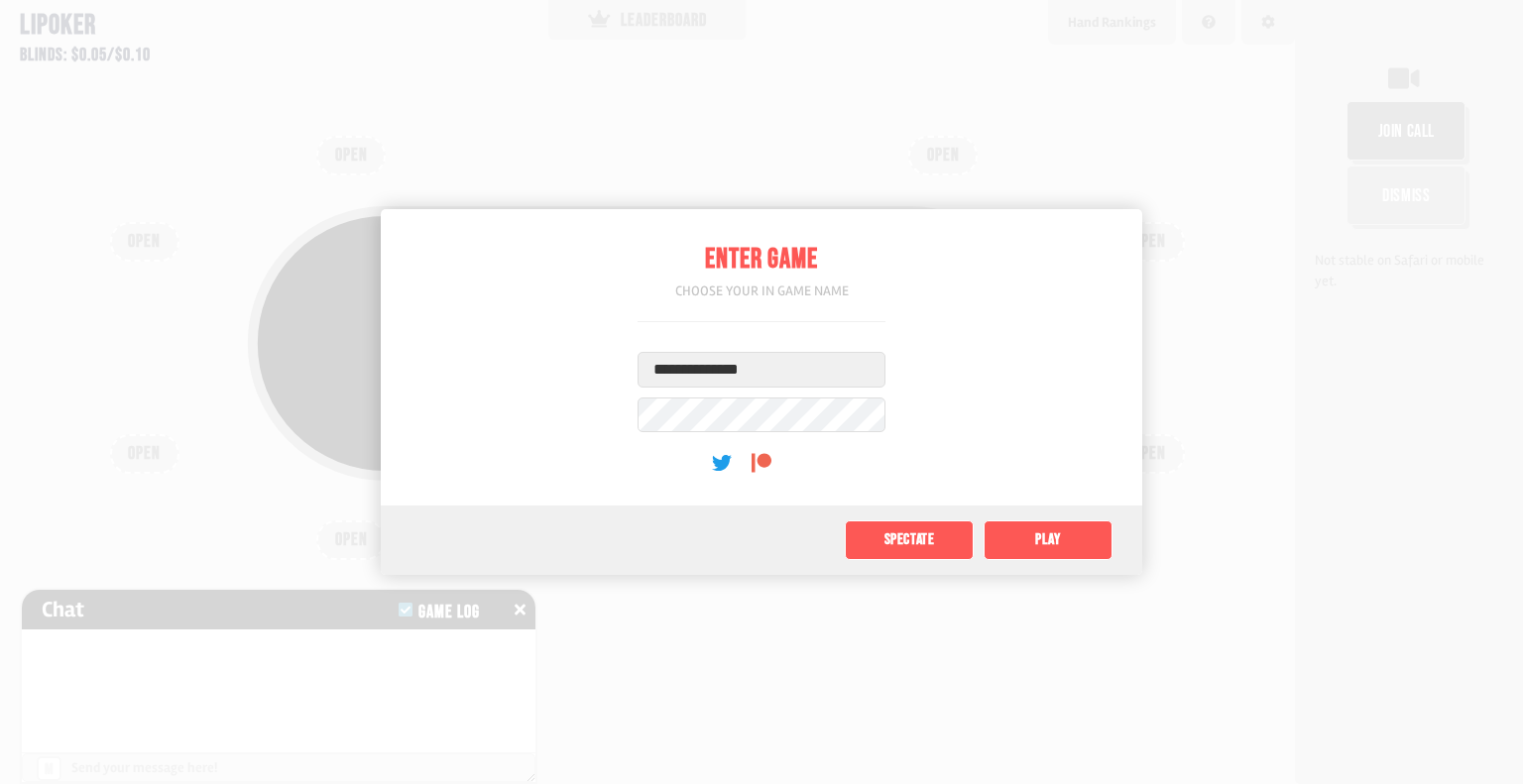 type on "**********" 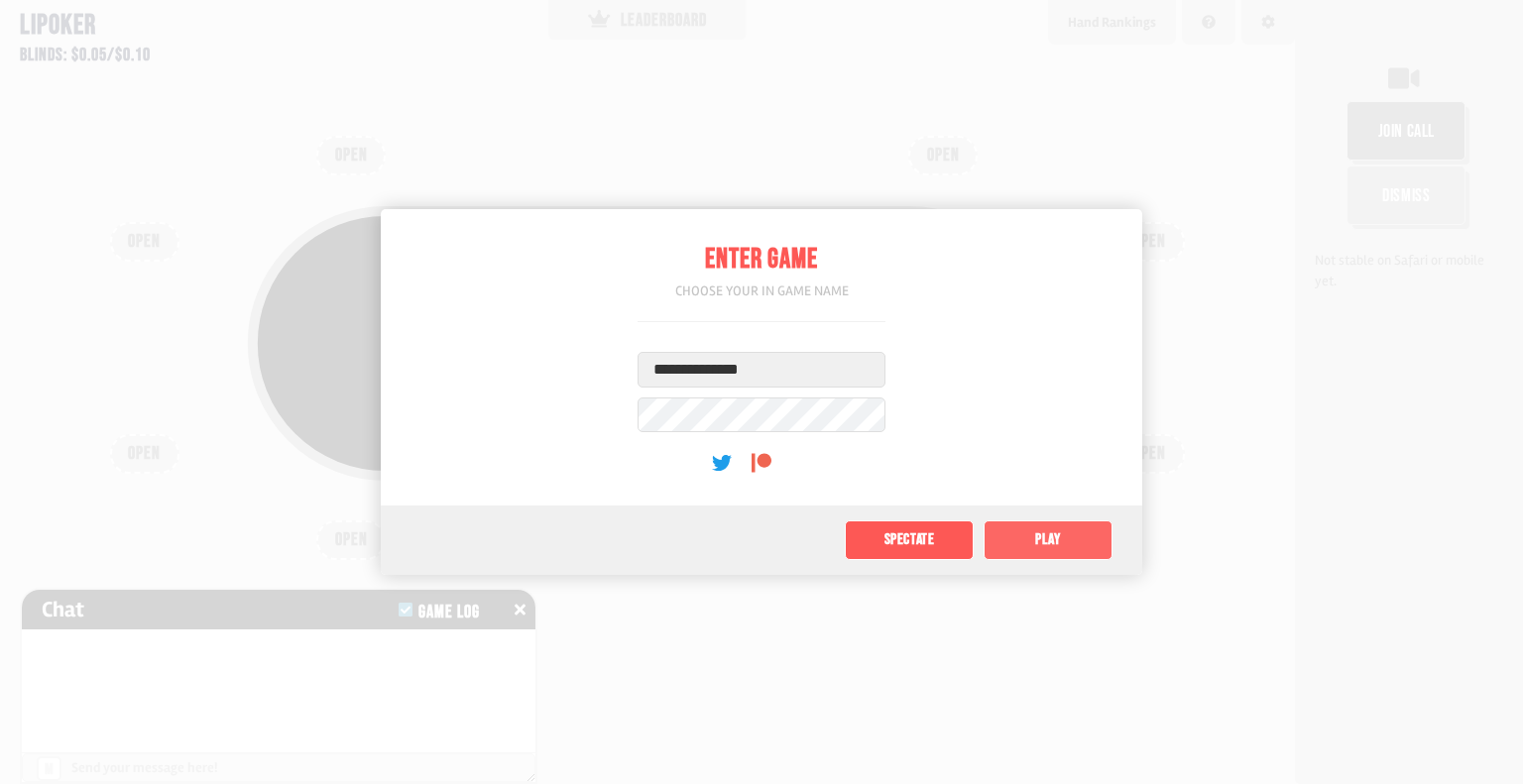 click on "Play" 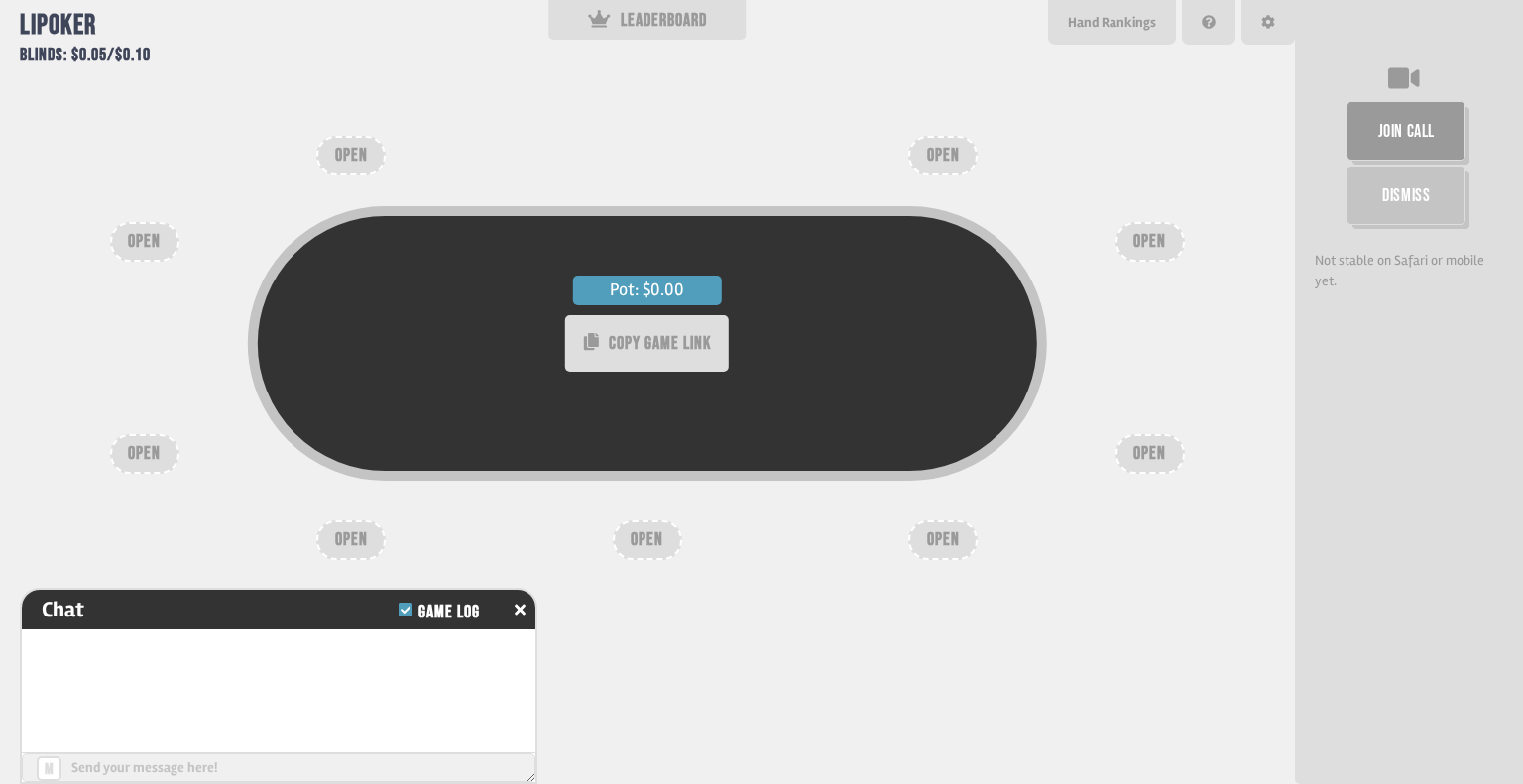click on "Pot: $0.00   COPY GAME LINK" at bounding box center (647, 383) 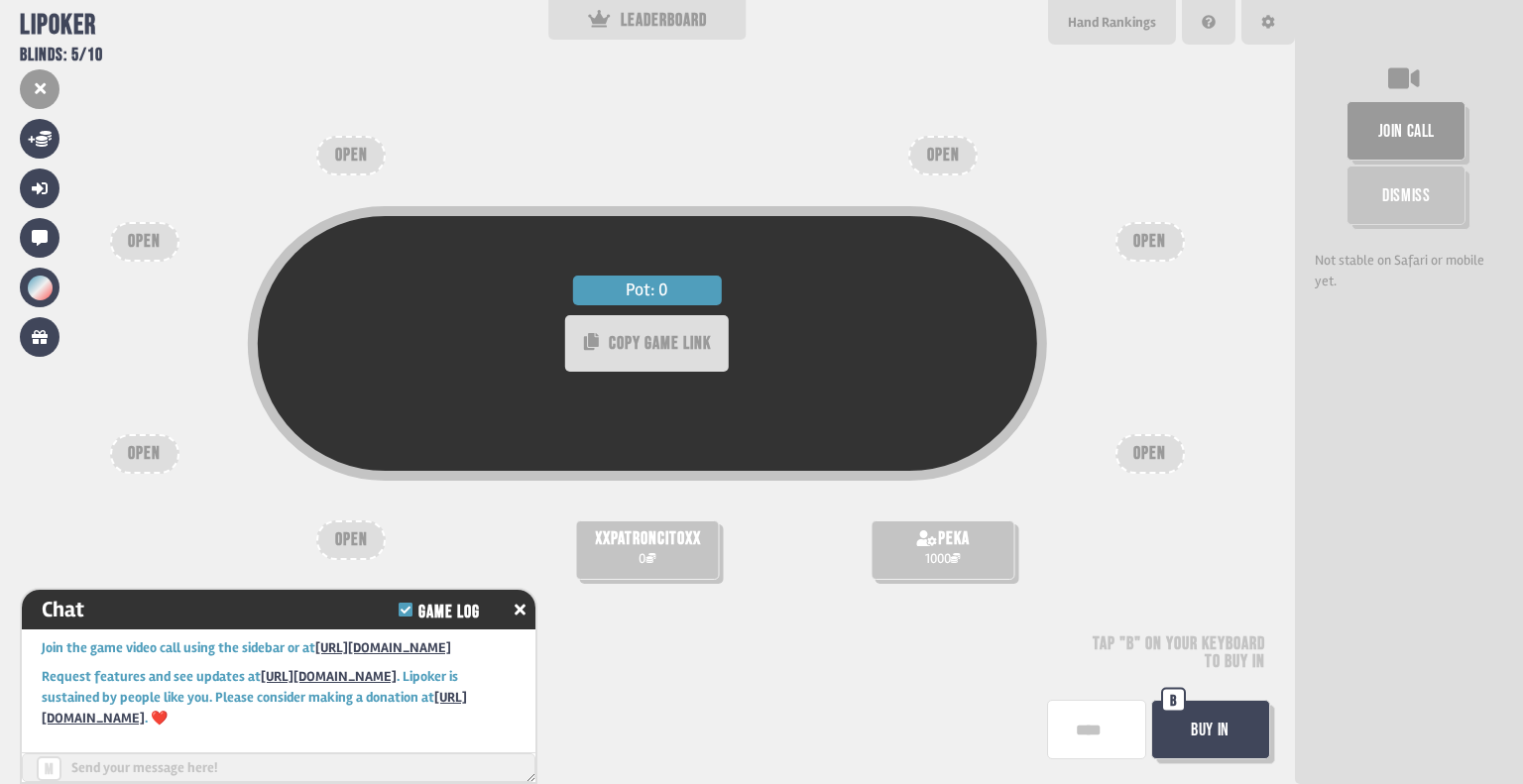 scroll, scrollTop: 8, scrollLeft: 0, axis: vertical 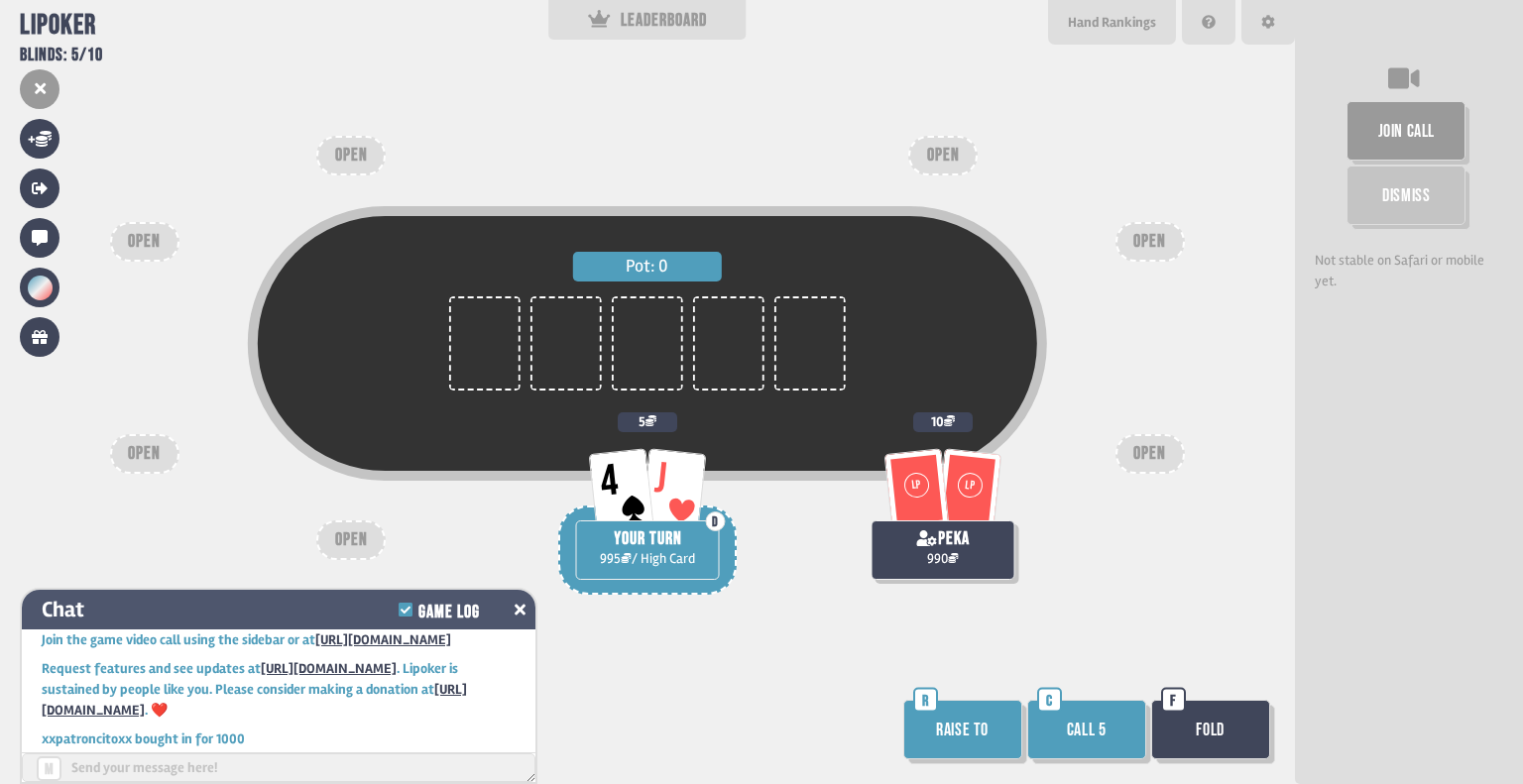 click 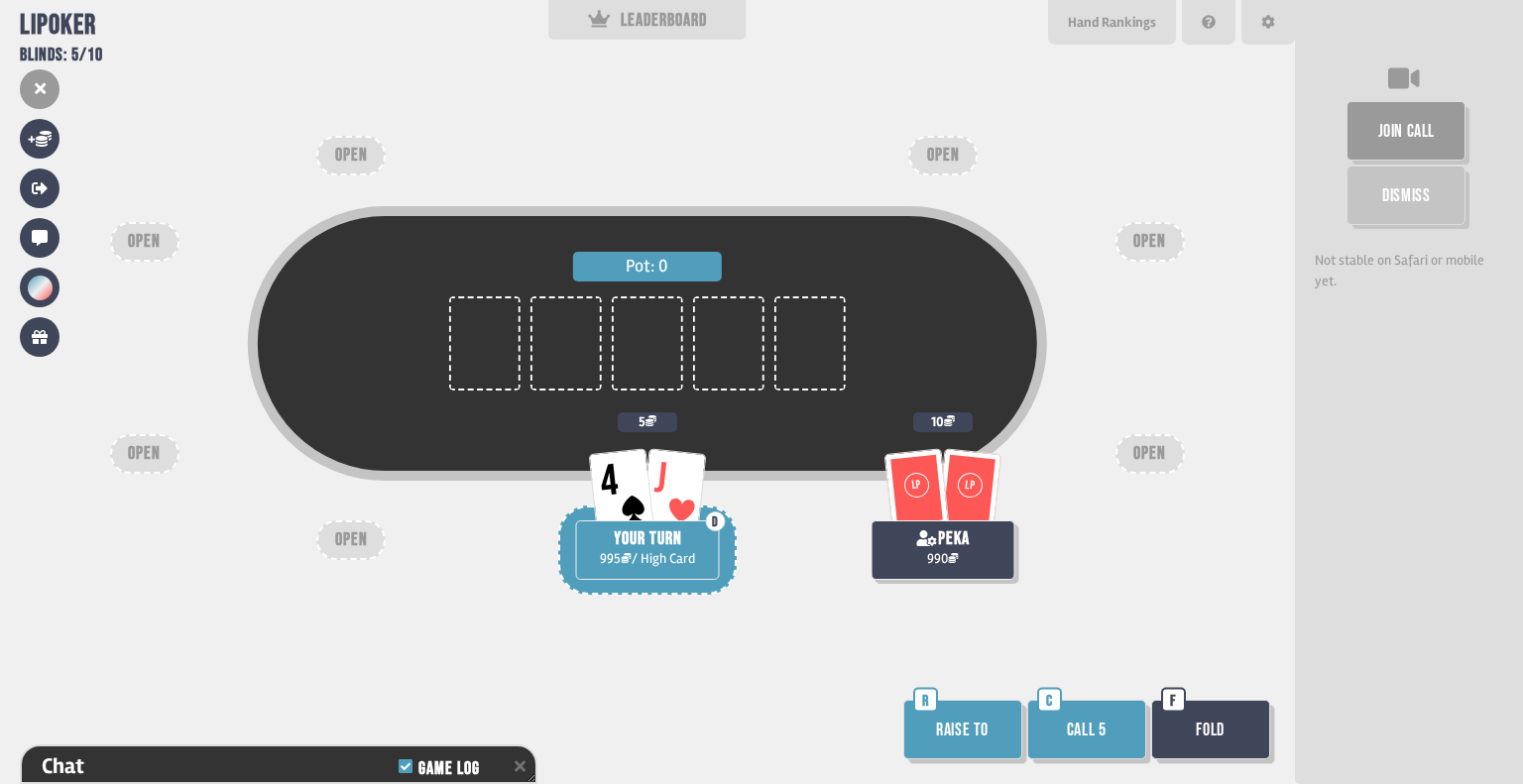 click on "Call 5" at bounding box center (1087, 729) 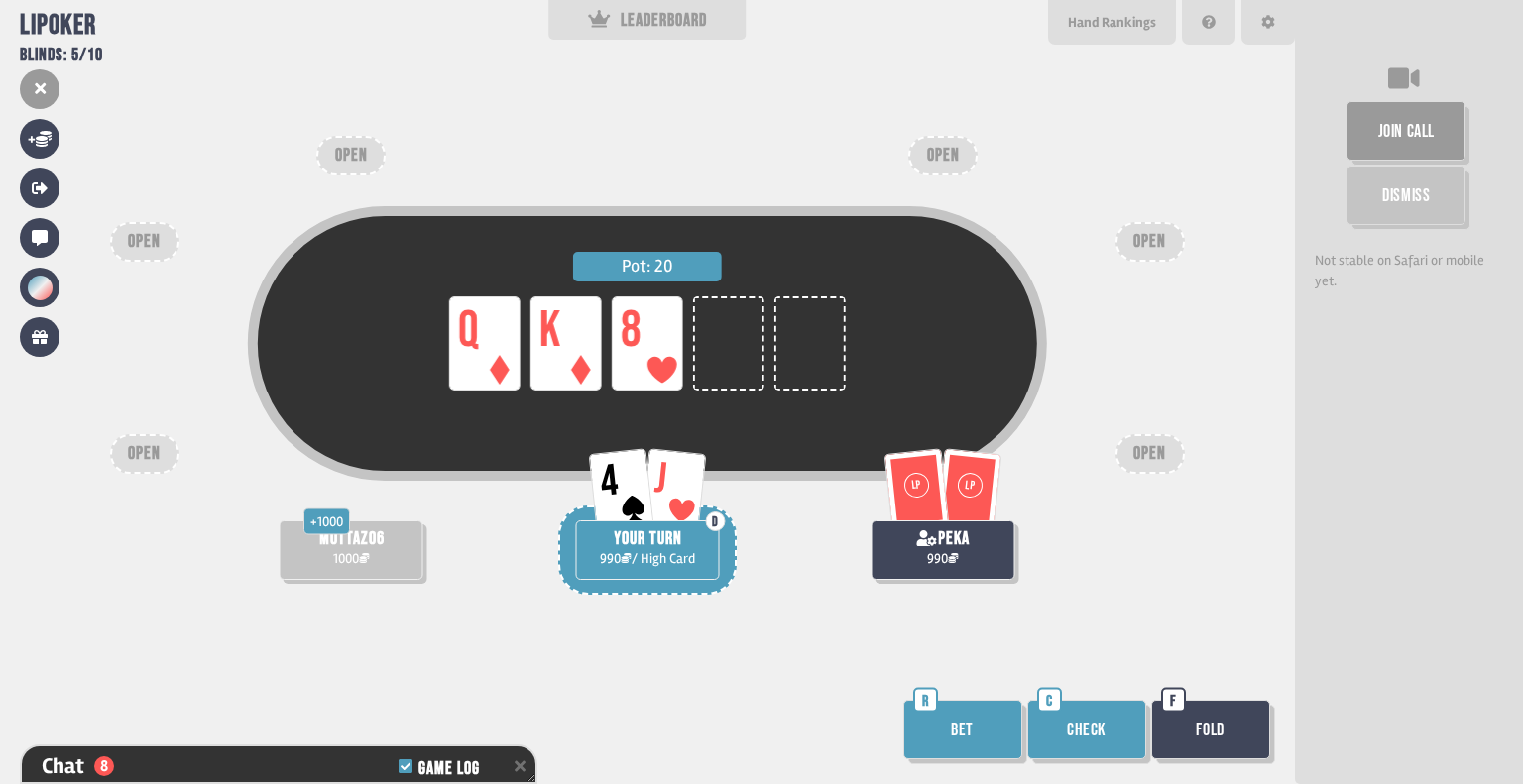 click on "Check" at bounding box center [1087, 729] 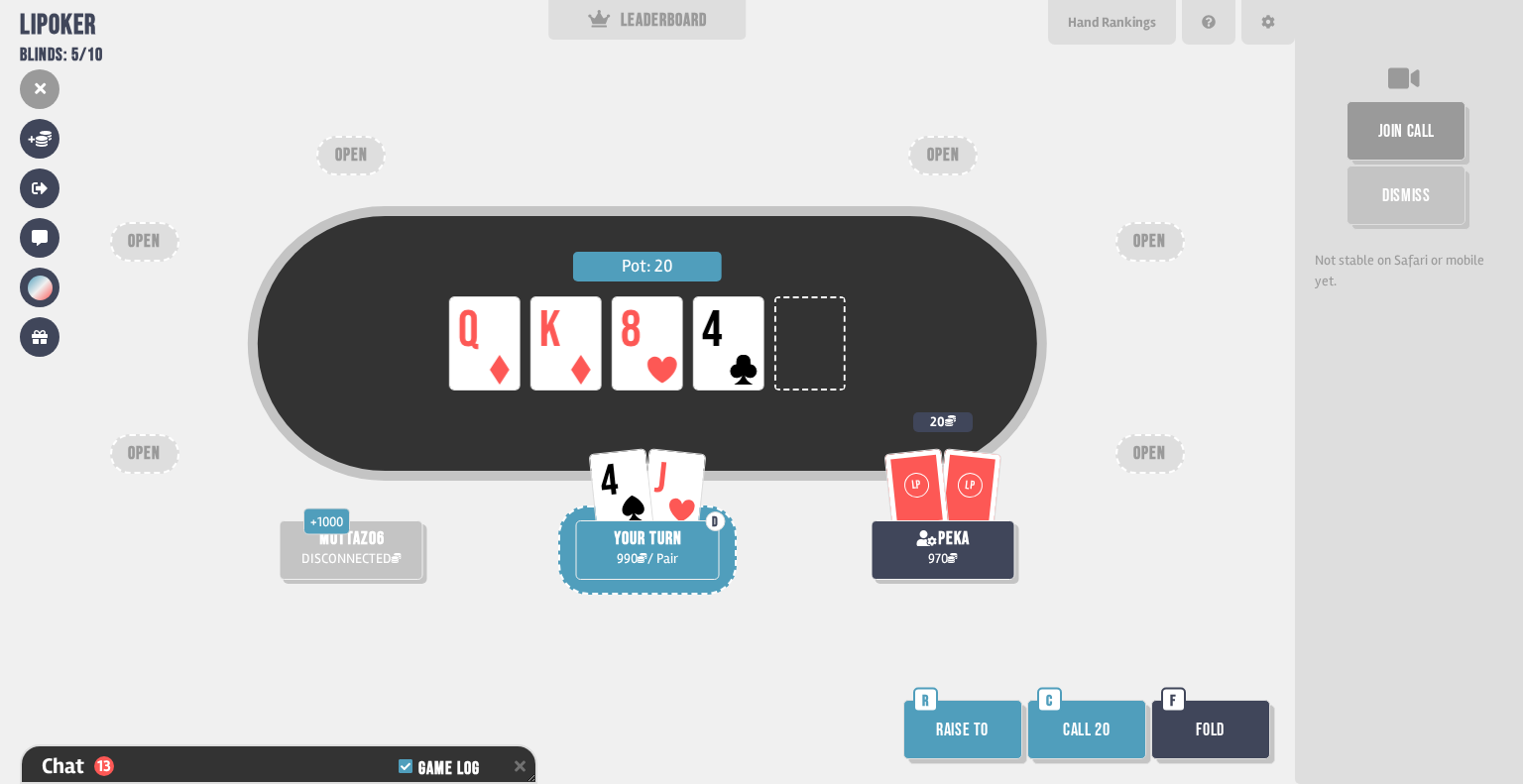 click on "Raise to" at bounding box center (963, 729) 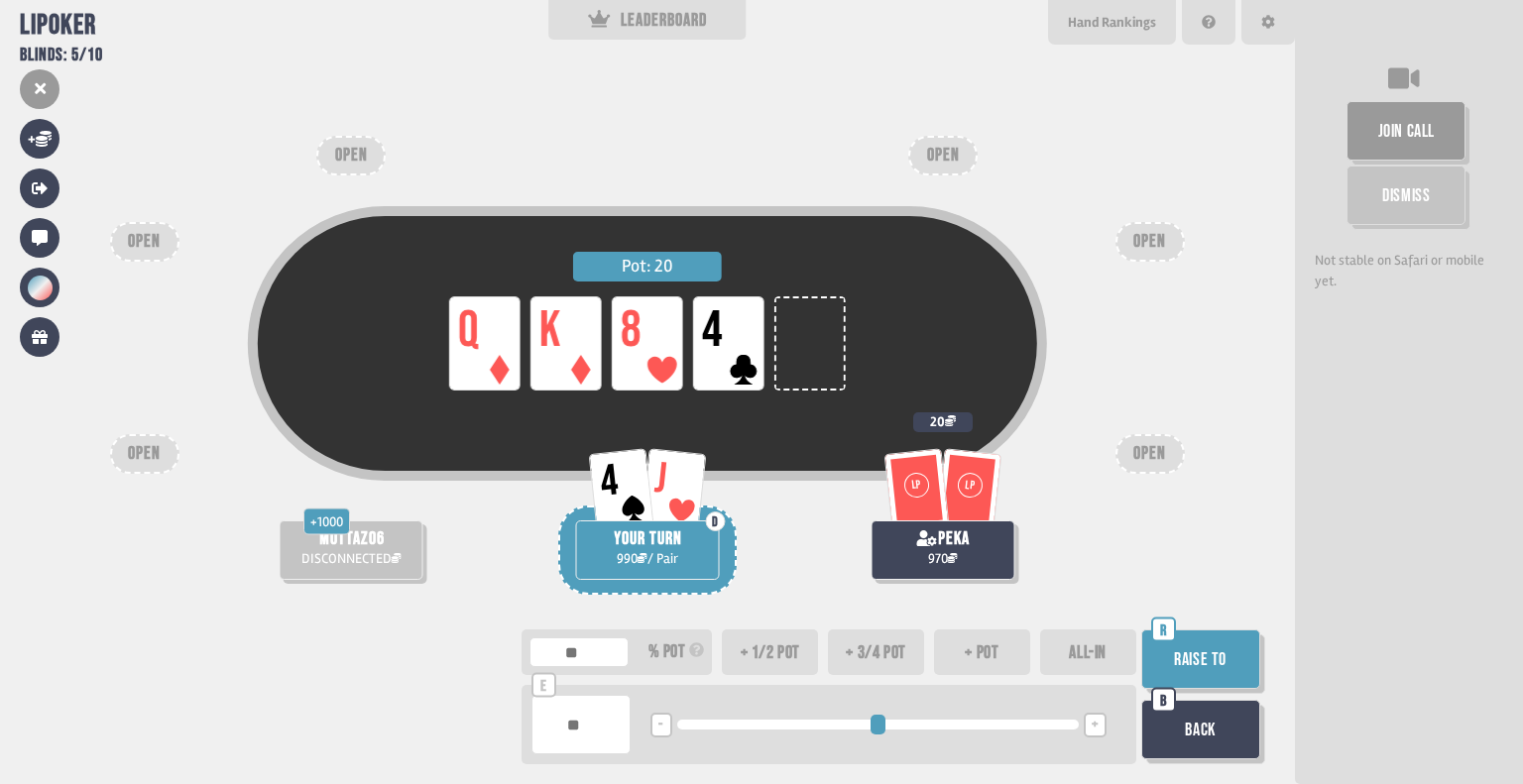 type on "**" 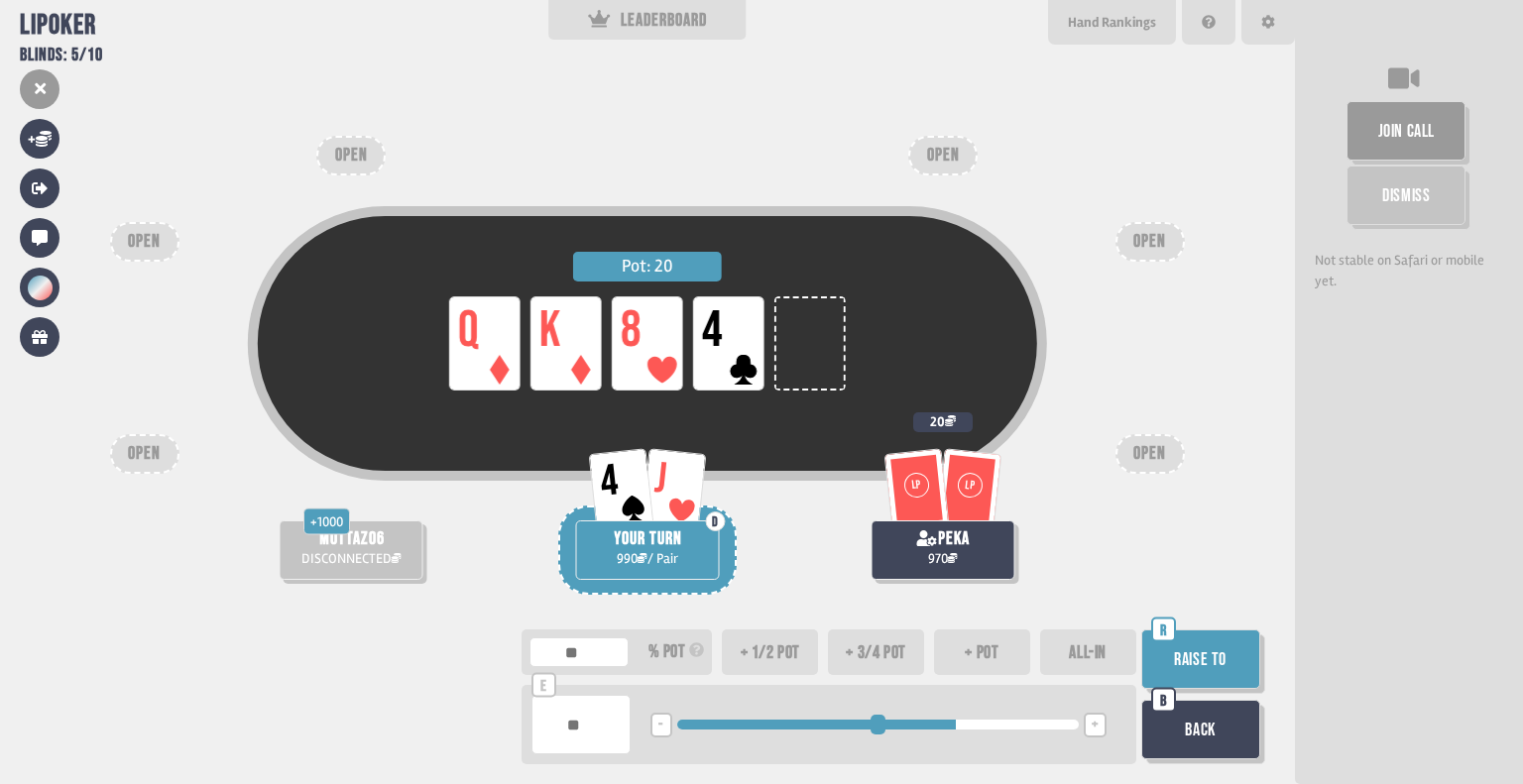 type on "****" 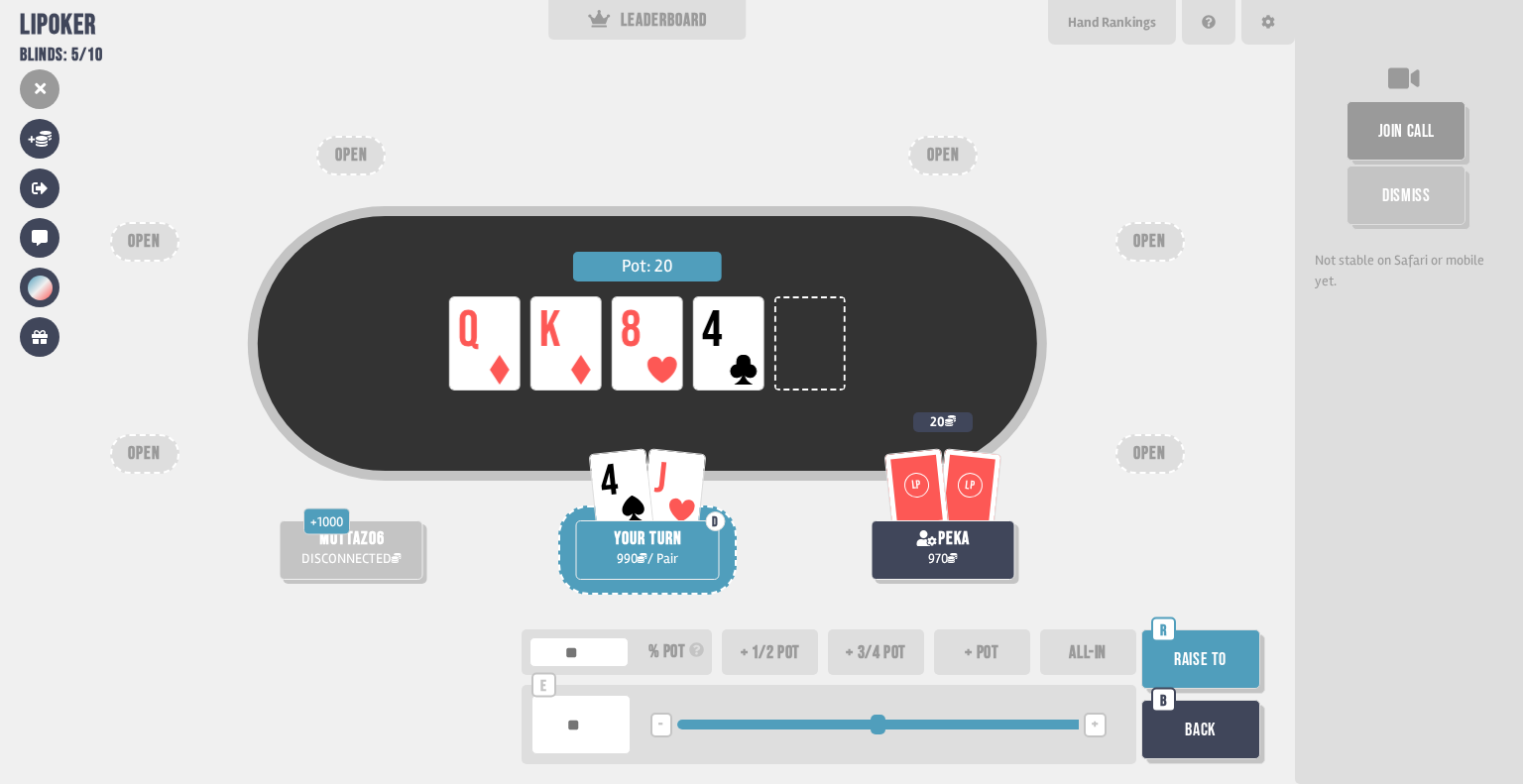 click on "Raise to" at bounding box center [1201, 659] 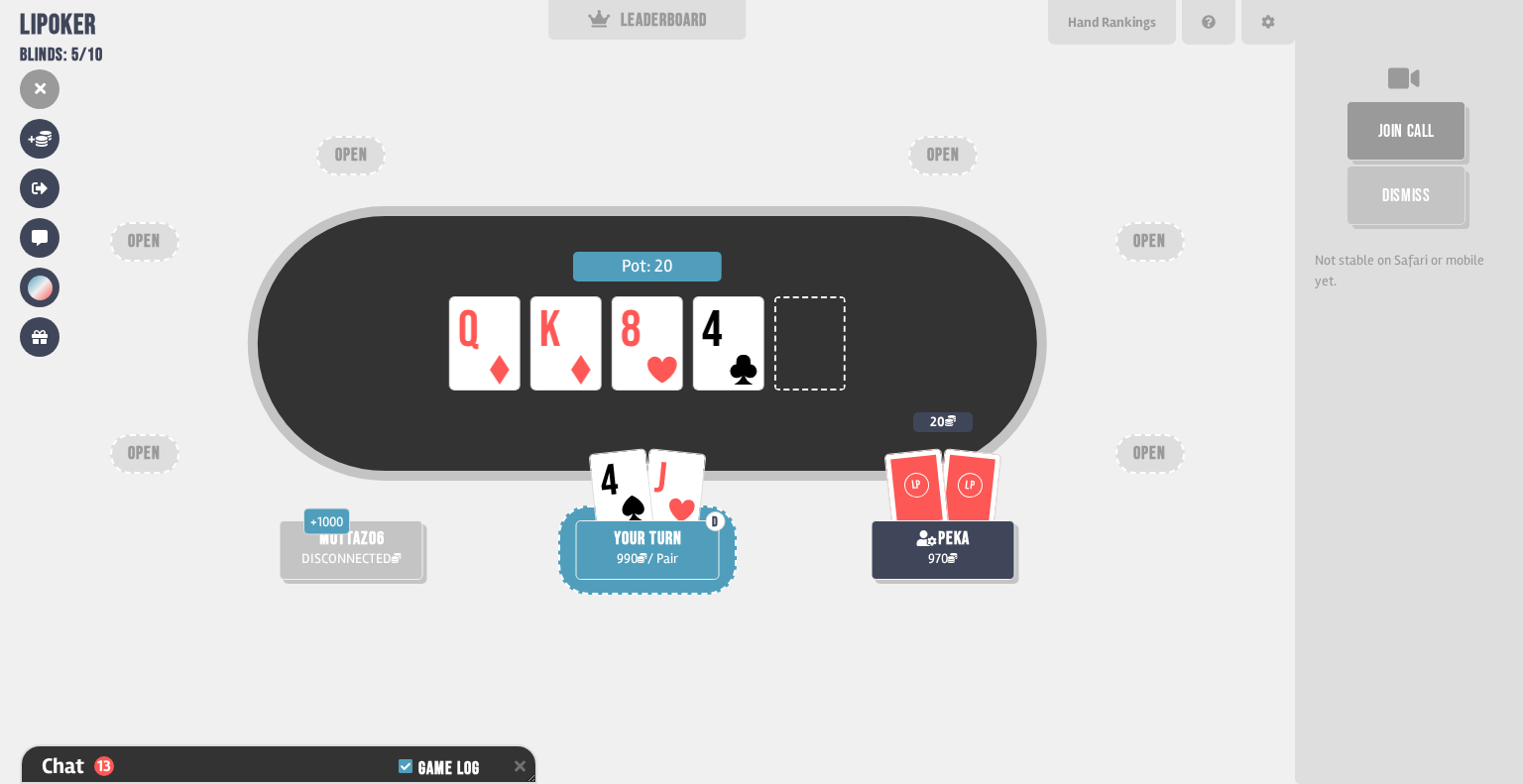 scroll, scrollTop: 616, scrollLeft: 0, axis: vertical 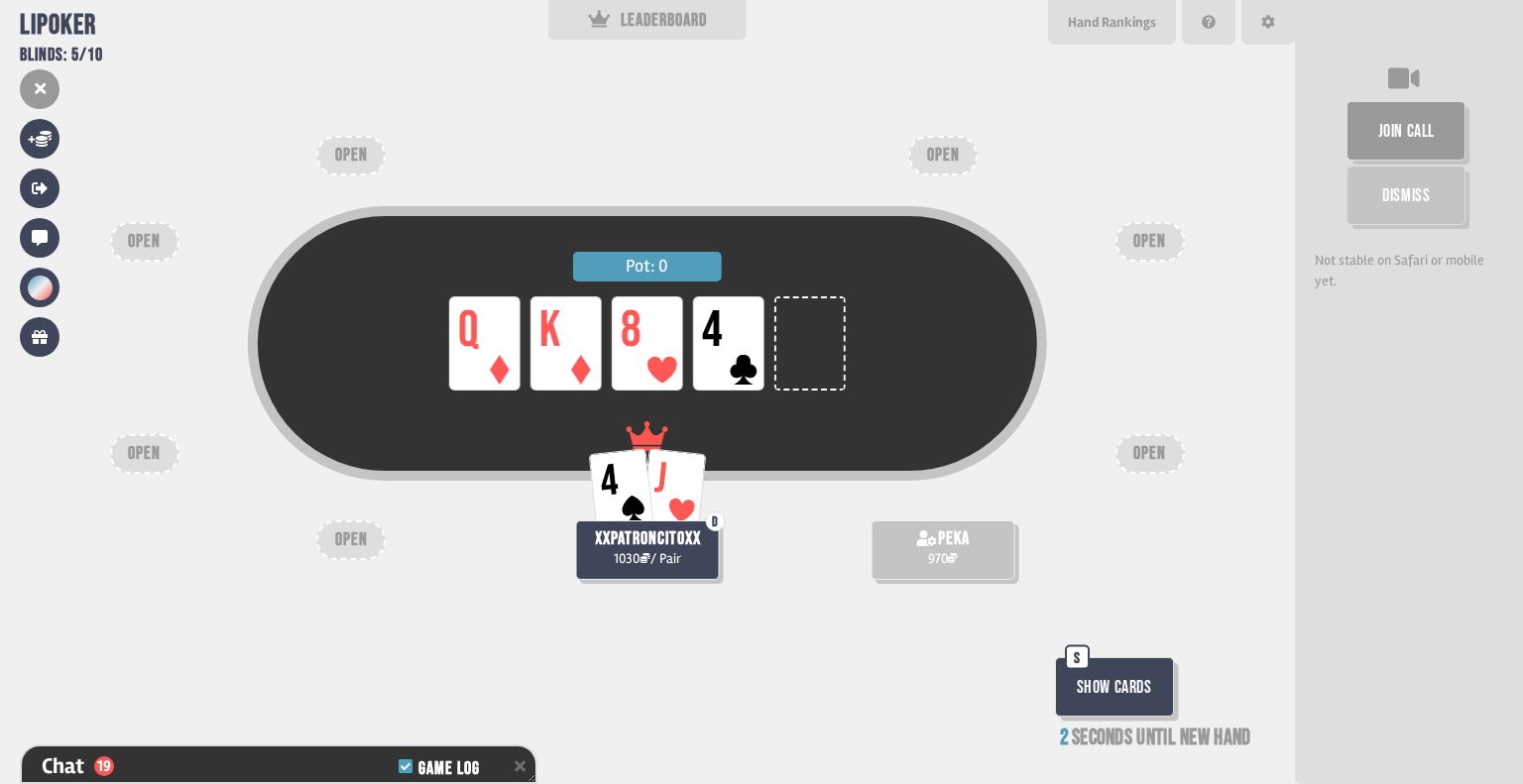 click on "Show Cards" at bounding box center (1114, 687) 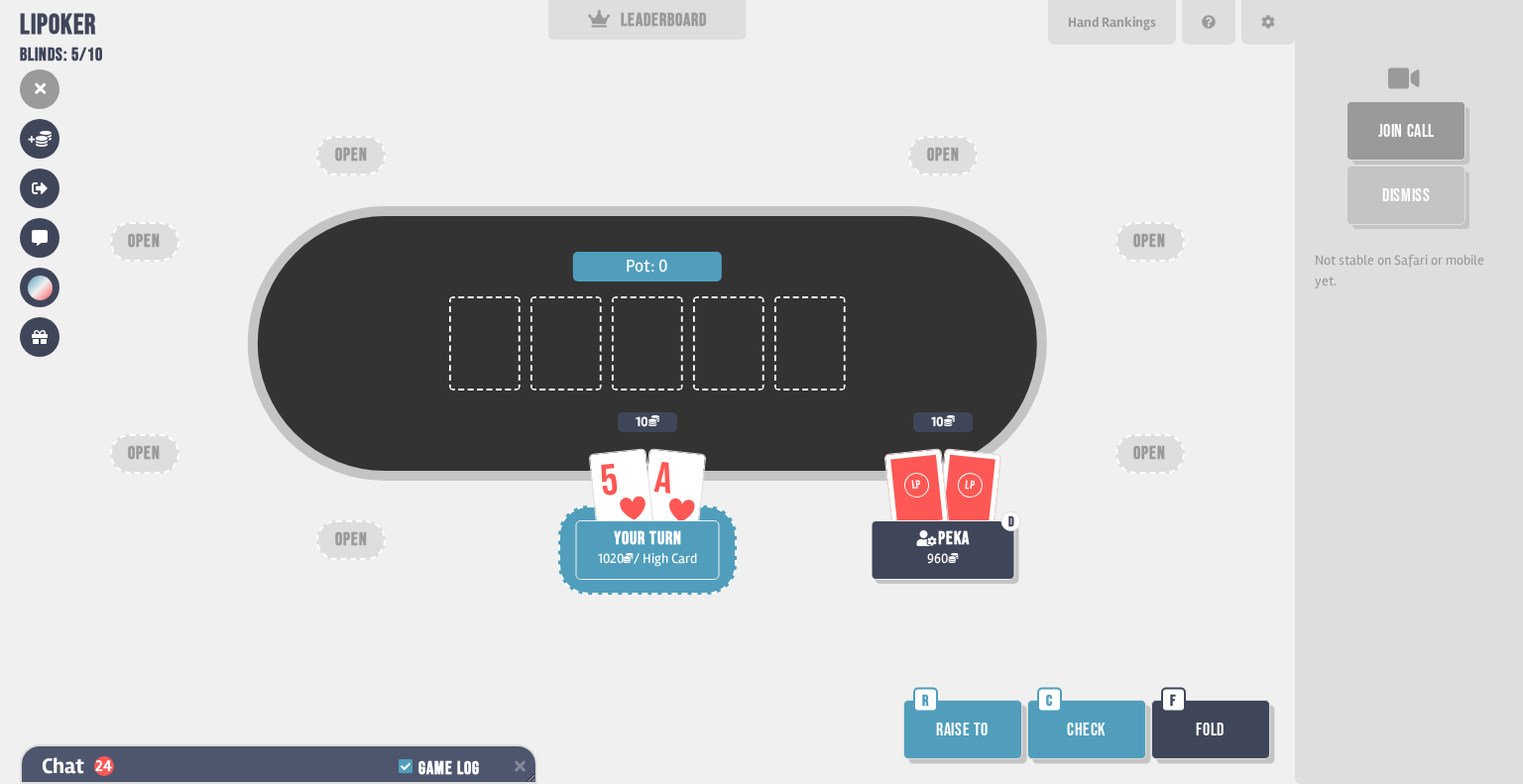 click on "Chat   24 Game Log" at bounding box center (279, 766) 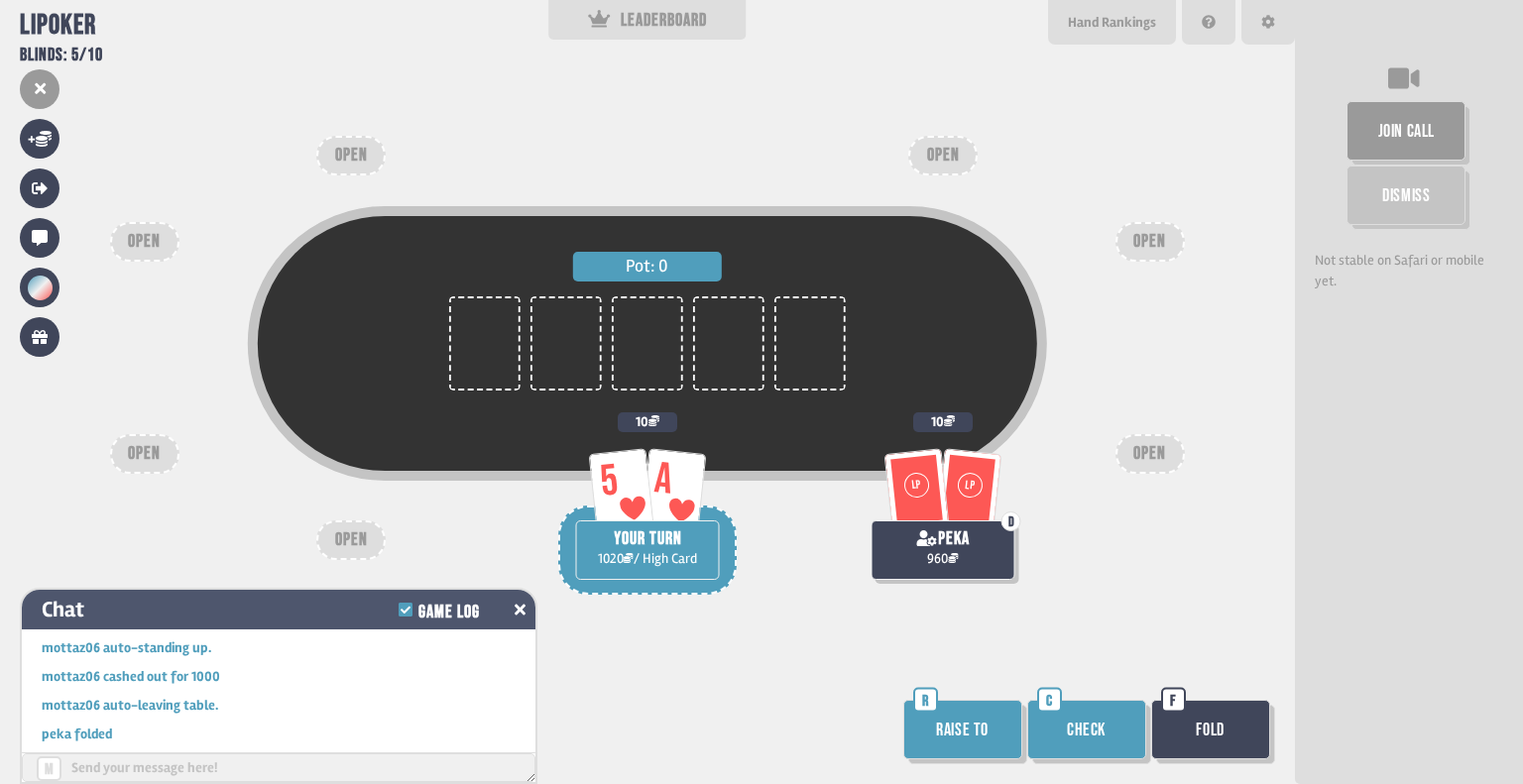 click on "Chat   Game Log" at bounding box center [279, 610] 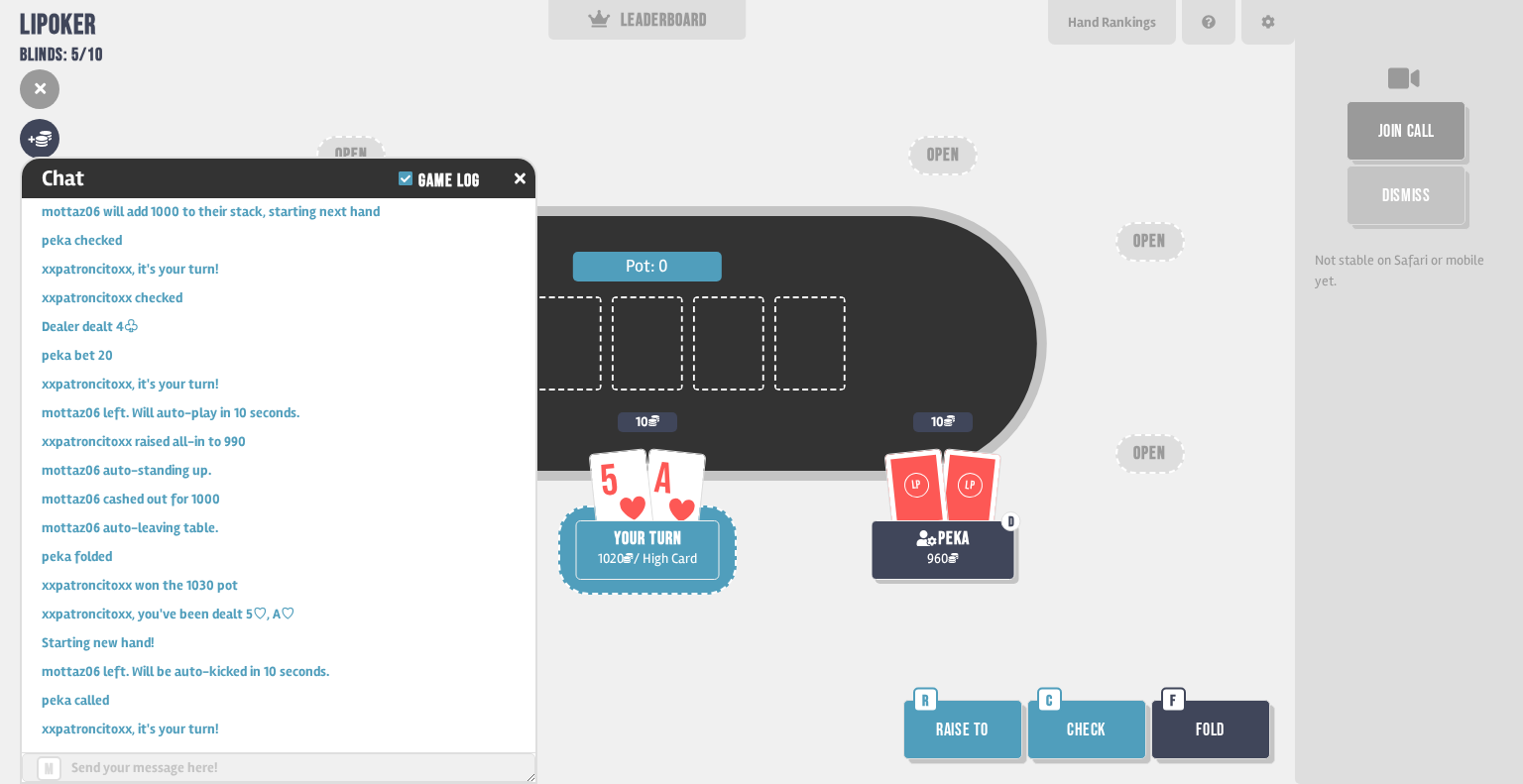 scroll, scrollTop: 383, scrollLeft: 0, axis: vertical 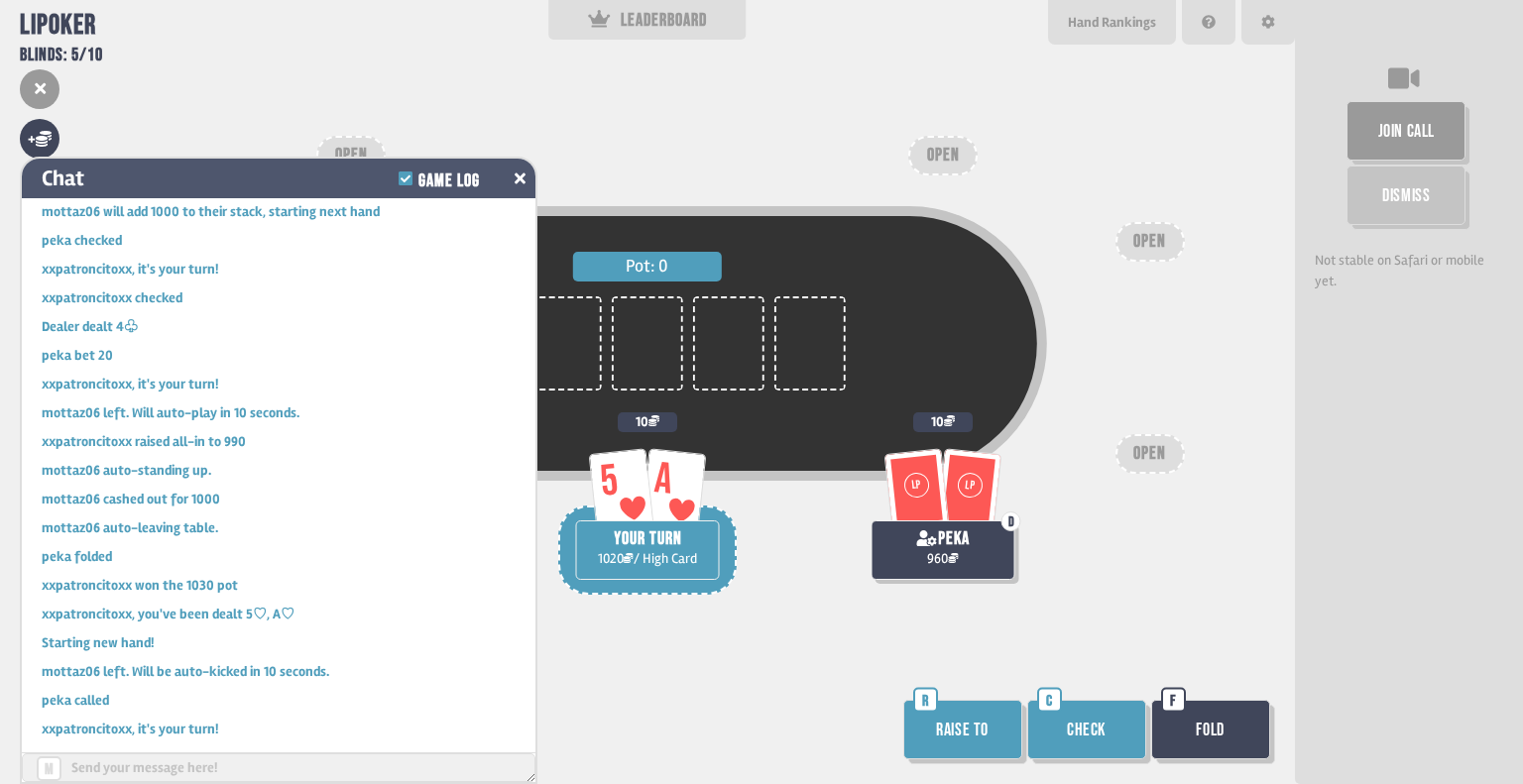 click 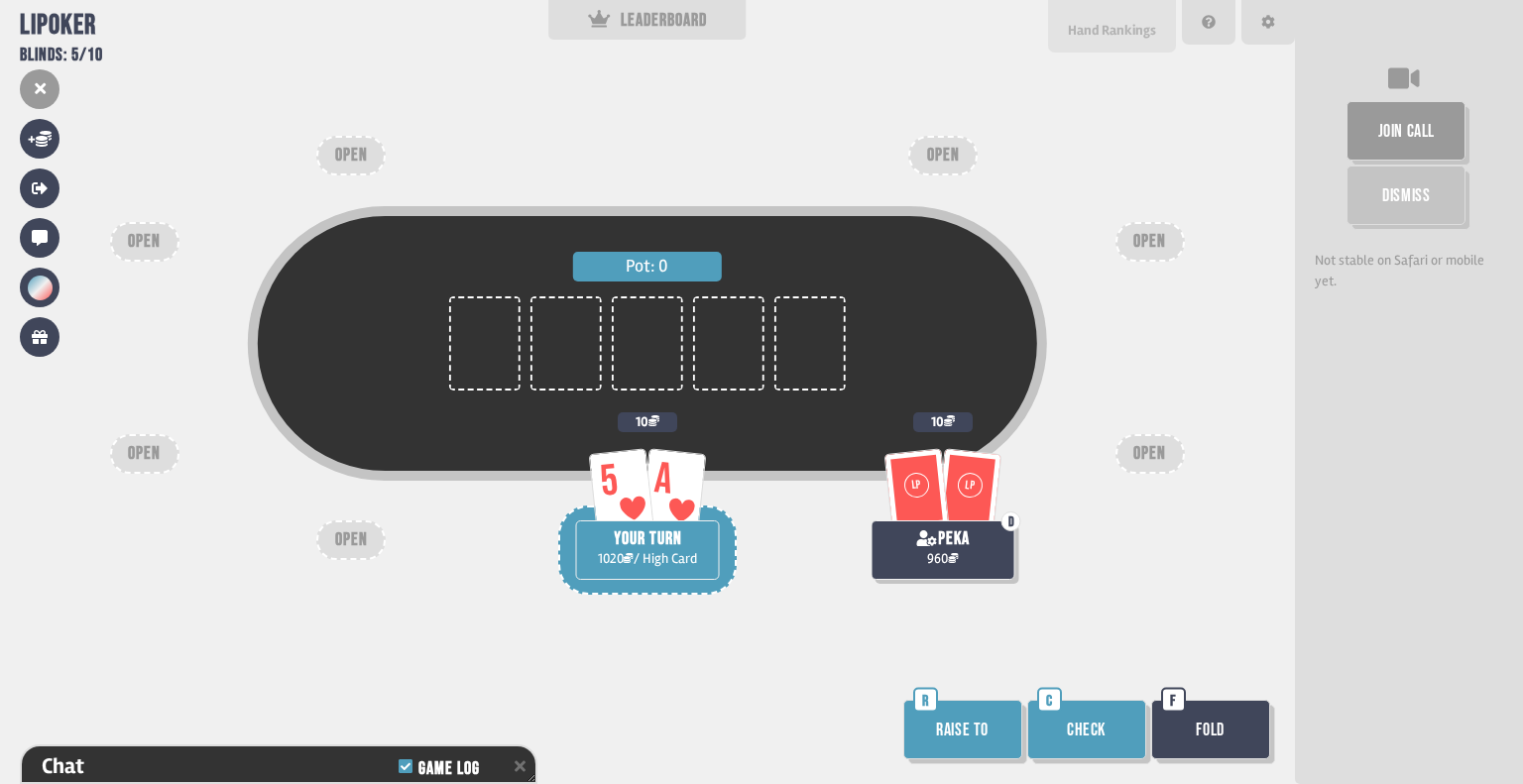 click on "Hand Rankings" at bounding box center (1112, 30) 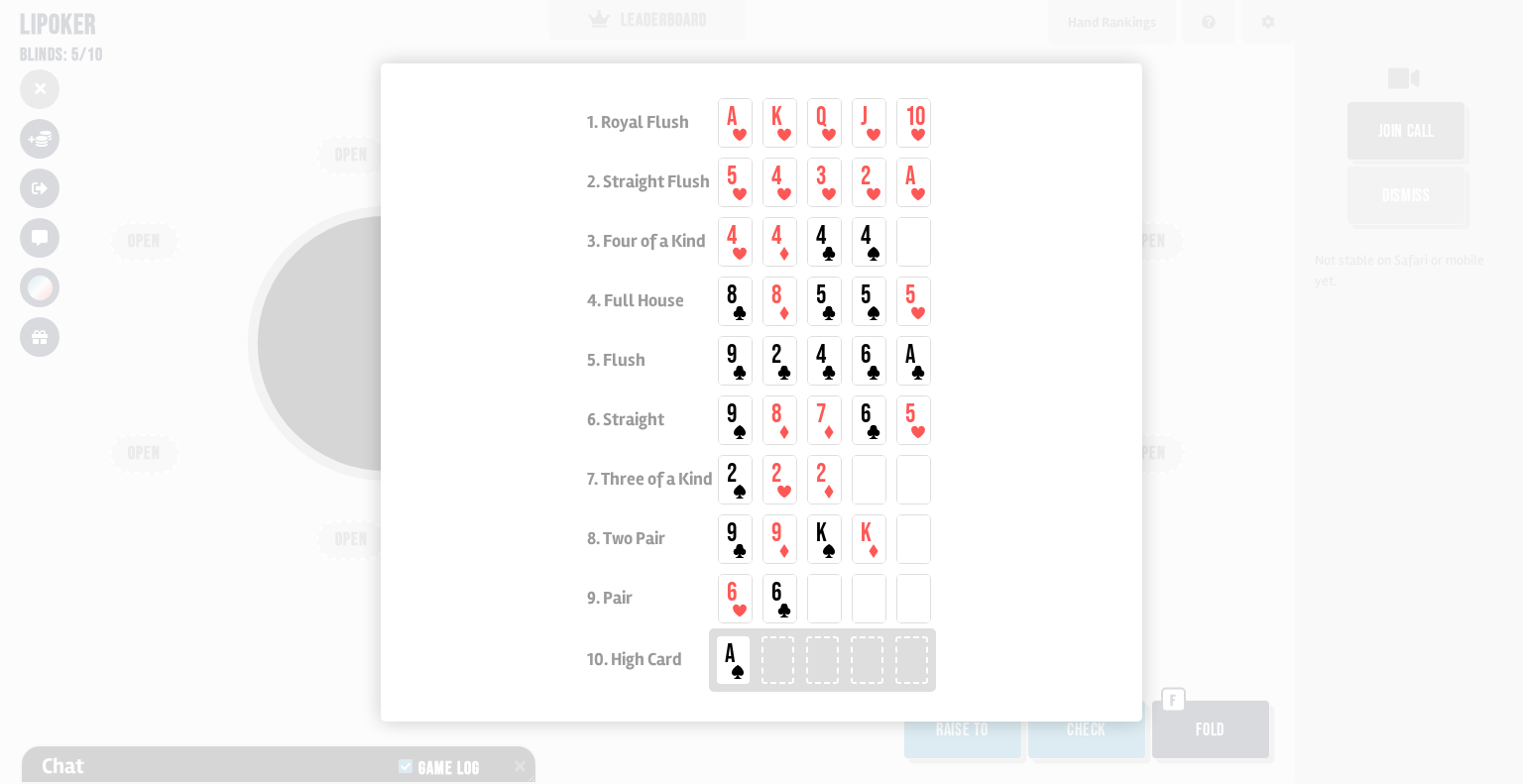 click at bounding box center (762, 392) 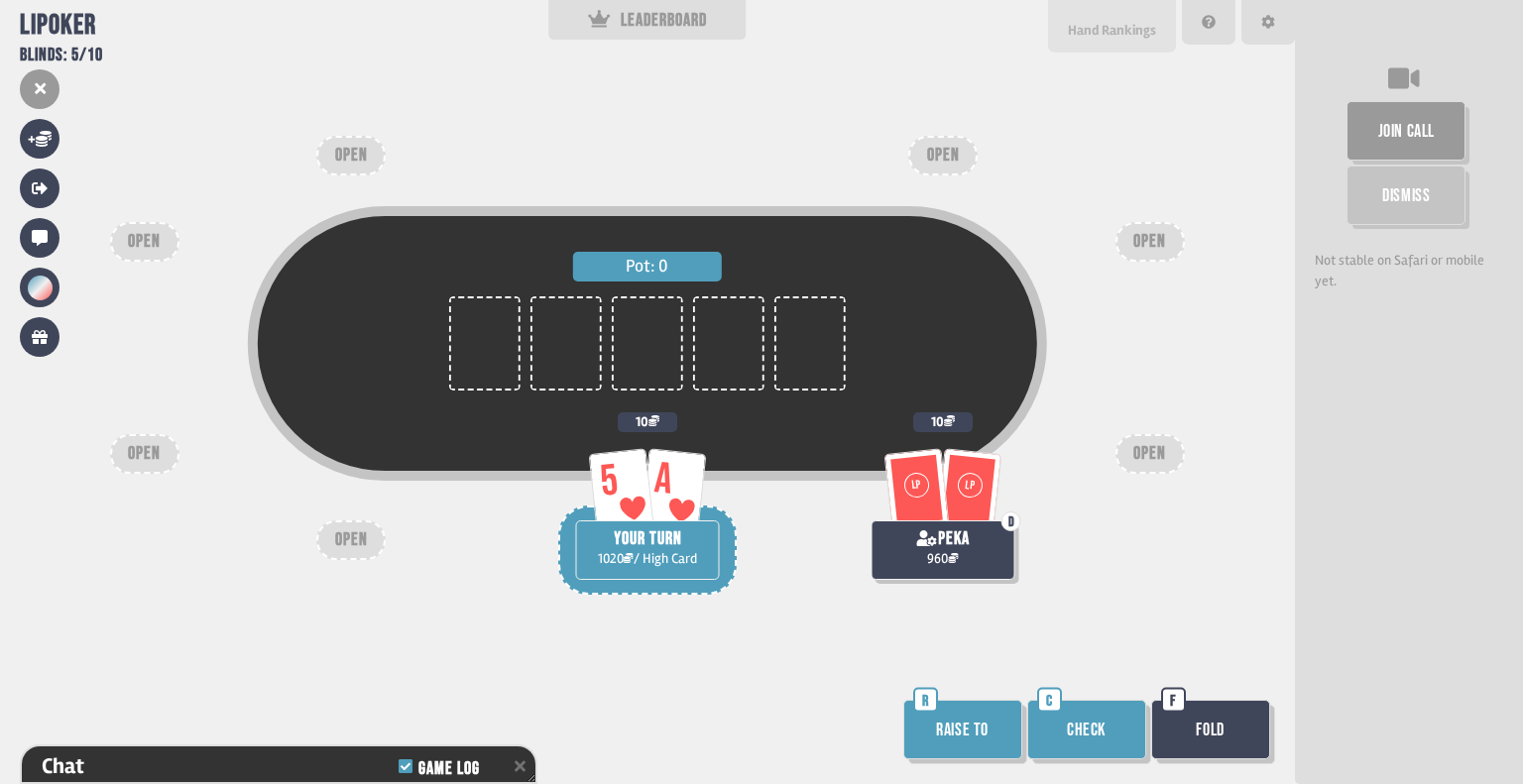 click on "Hand Rankings" at bounding box center [1112, 26] 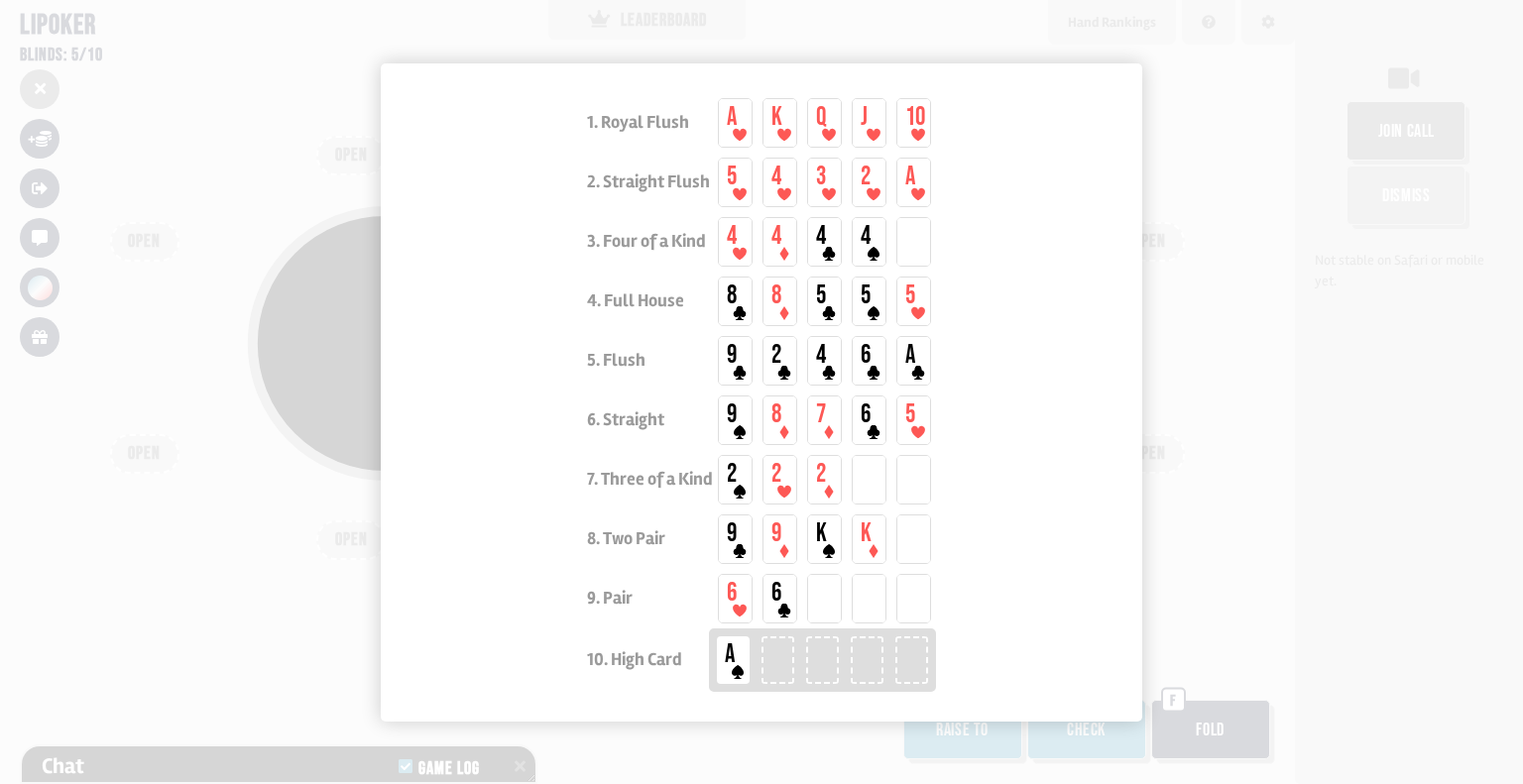 click at bounding box center (762, 392) 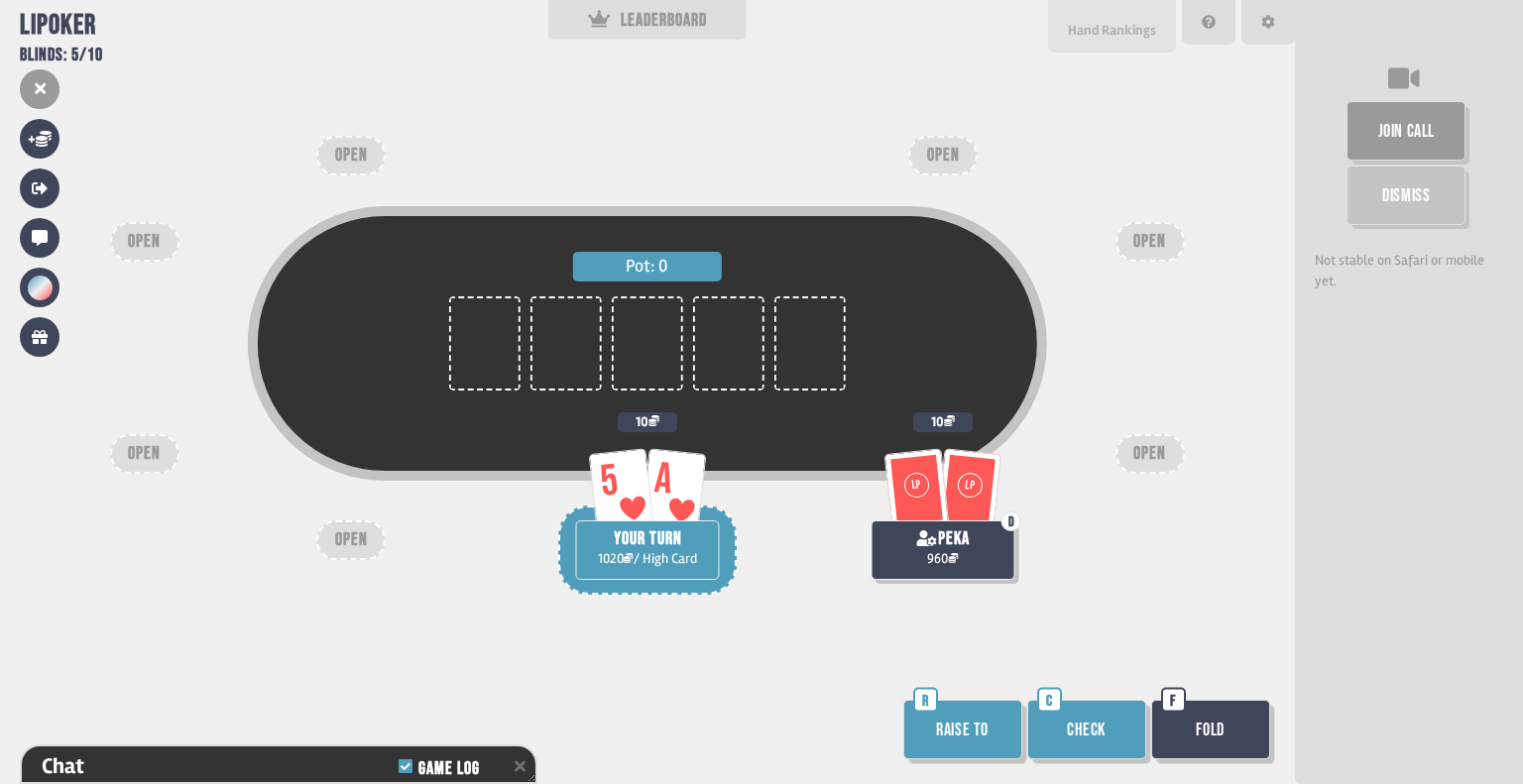click on "Hand Rankings" at bounding box center (1112, 30) 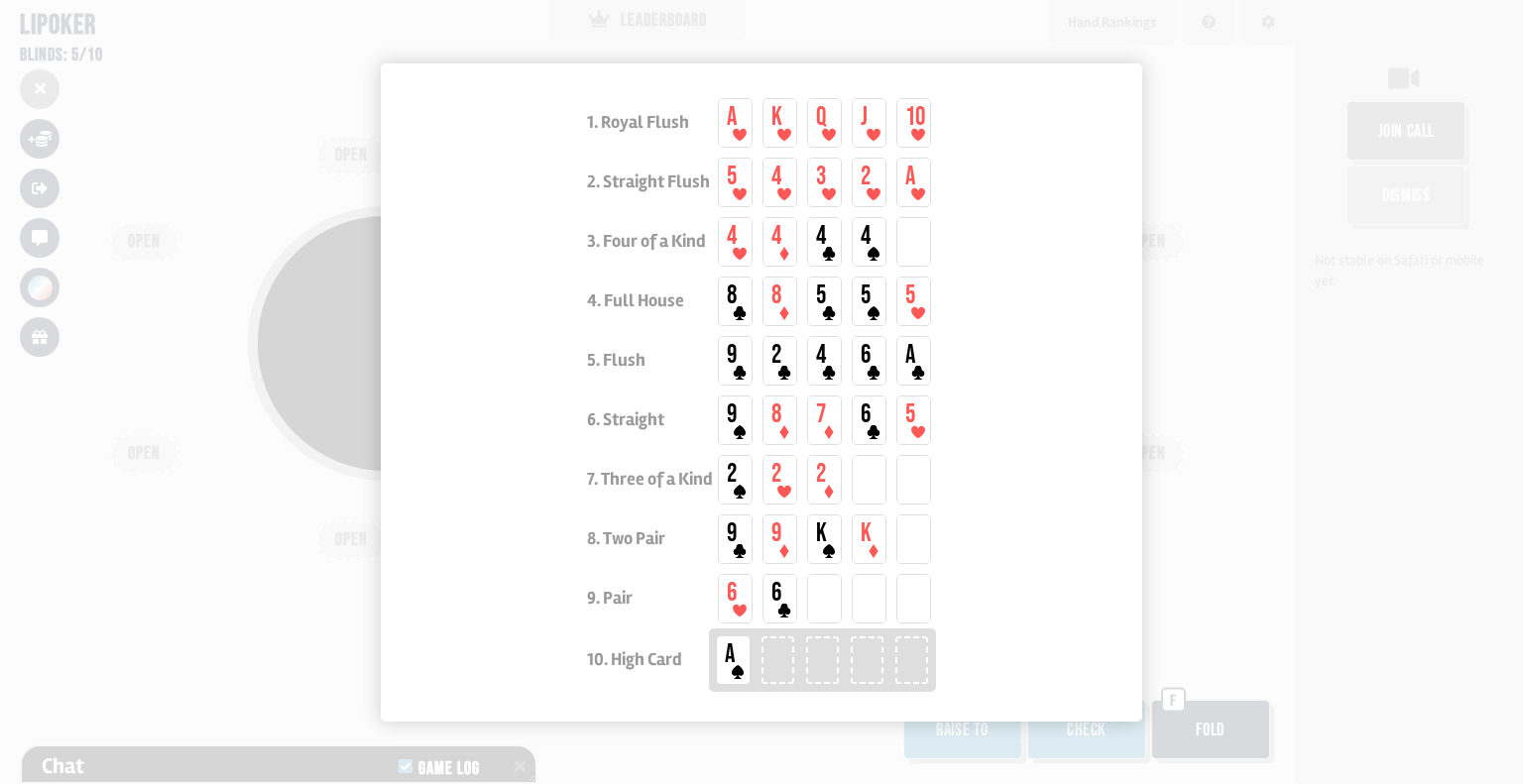 click at bounding box center [762, 392] 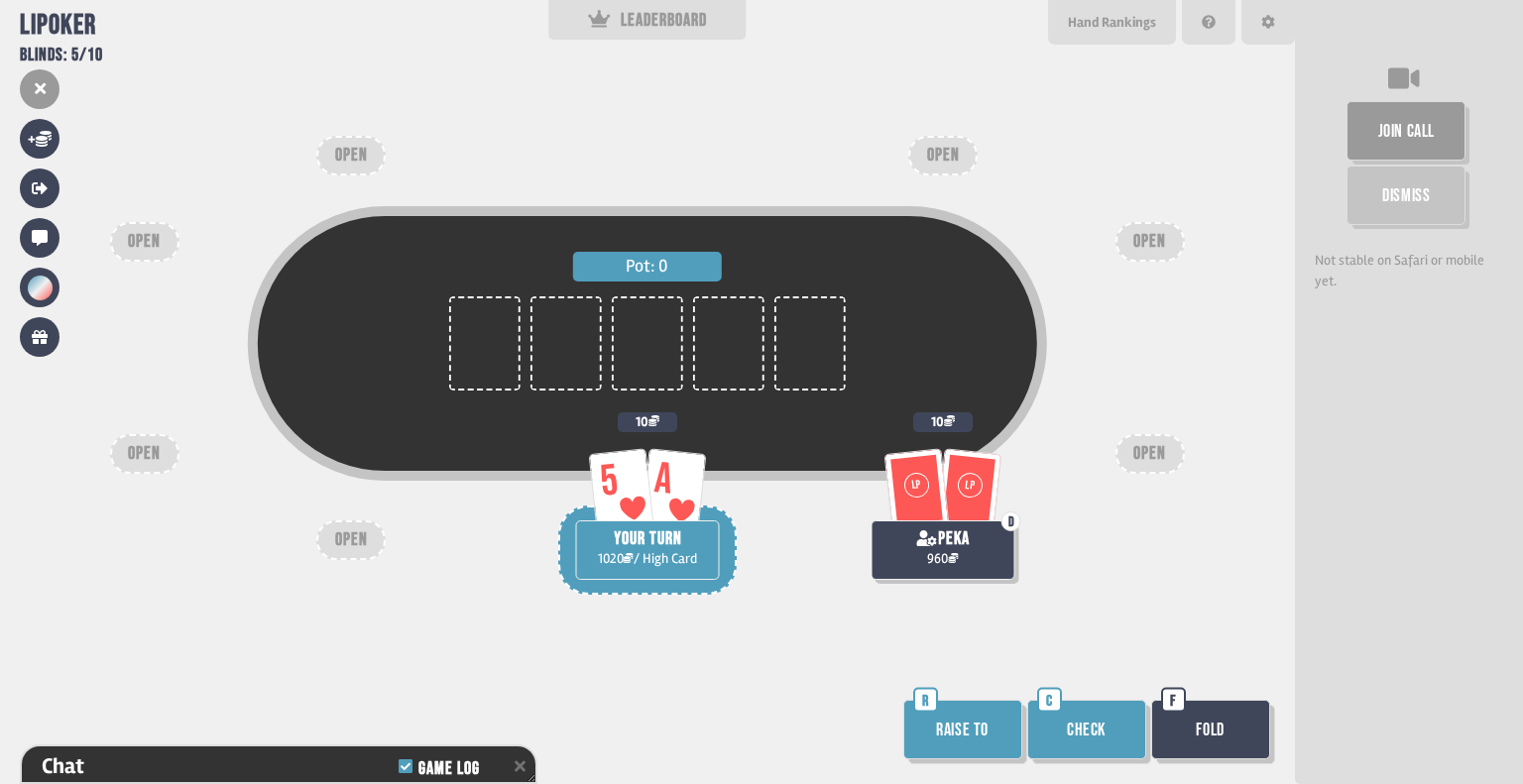 click on "Raise to" at bounding box center (963, 729) 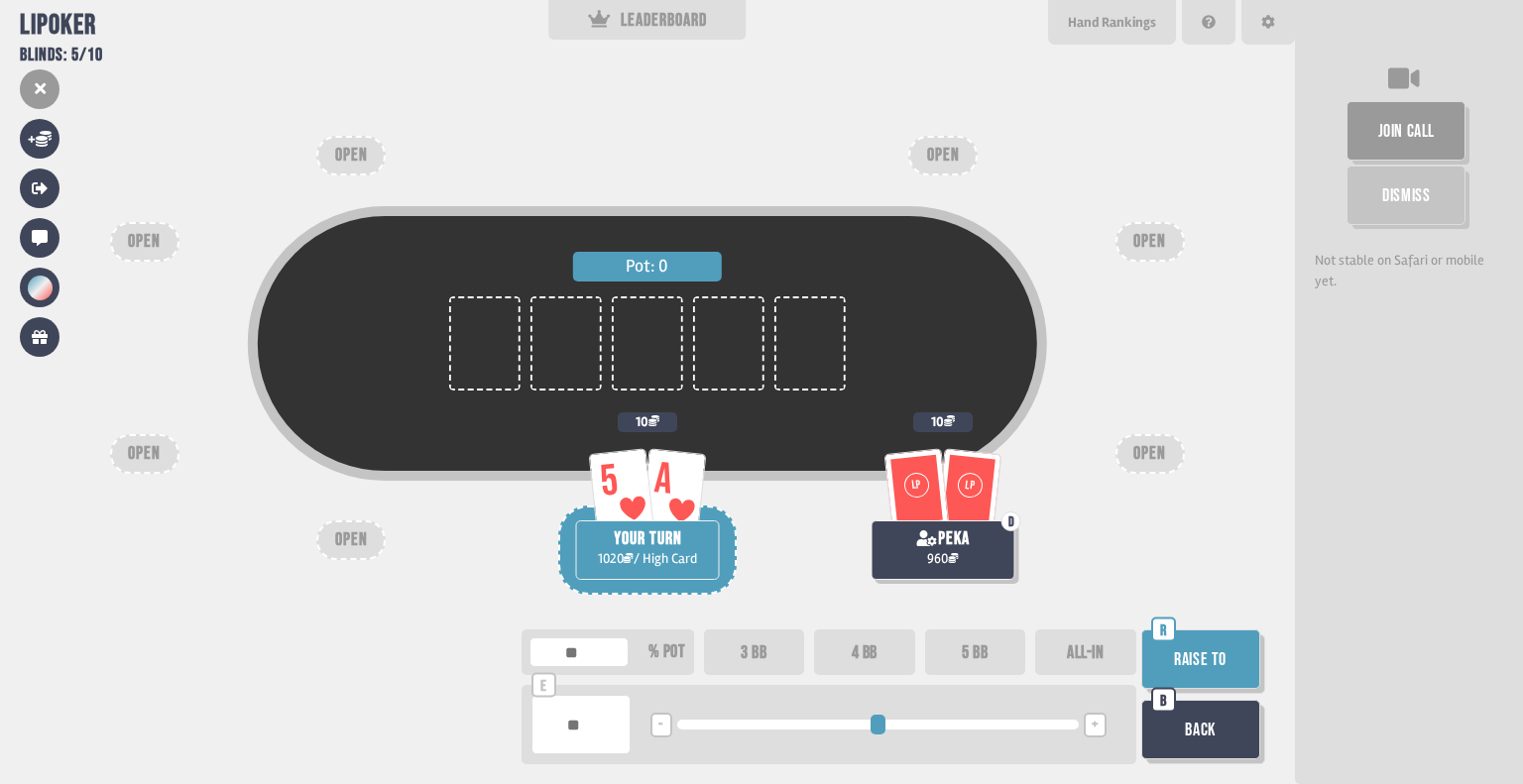 click on "Raise to" at bounding box center [1201, 659] 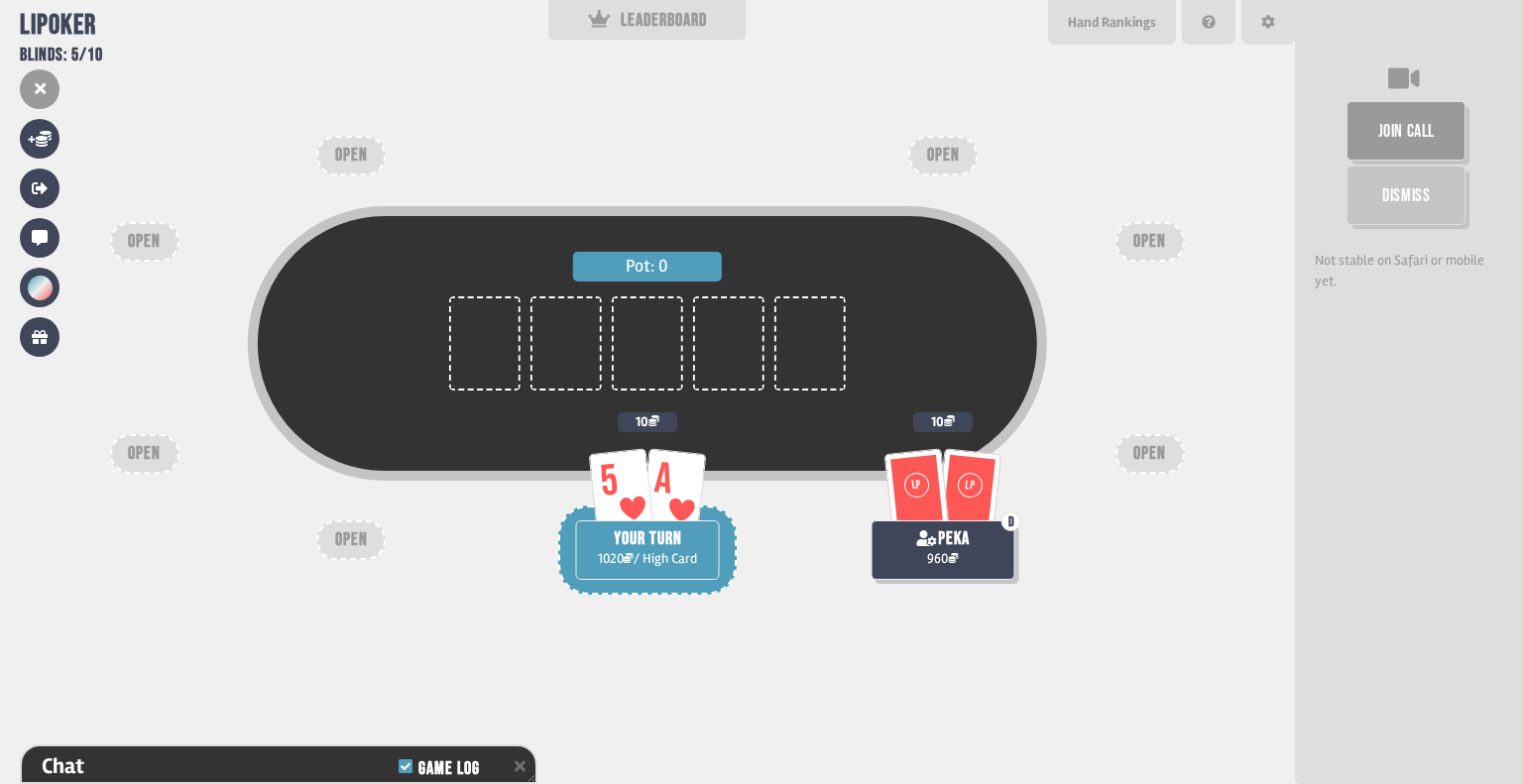 scroll, scrollTop: 932, scrollLeft: 0, axis: vertical 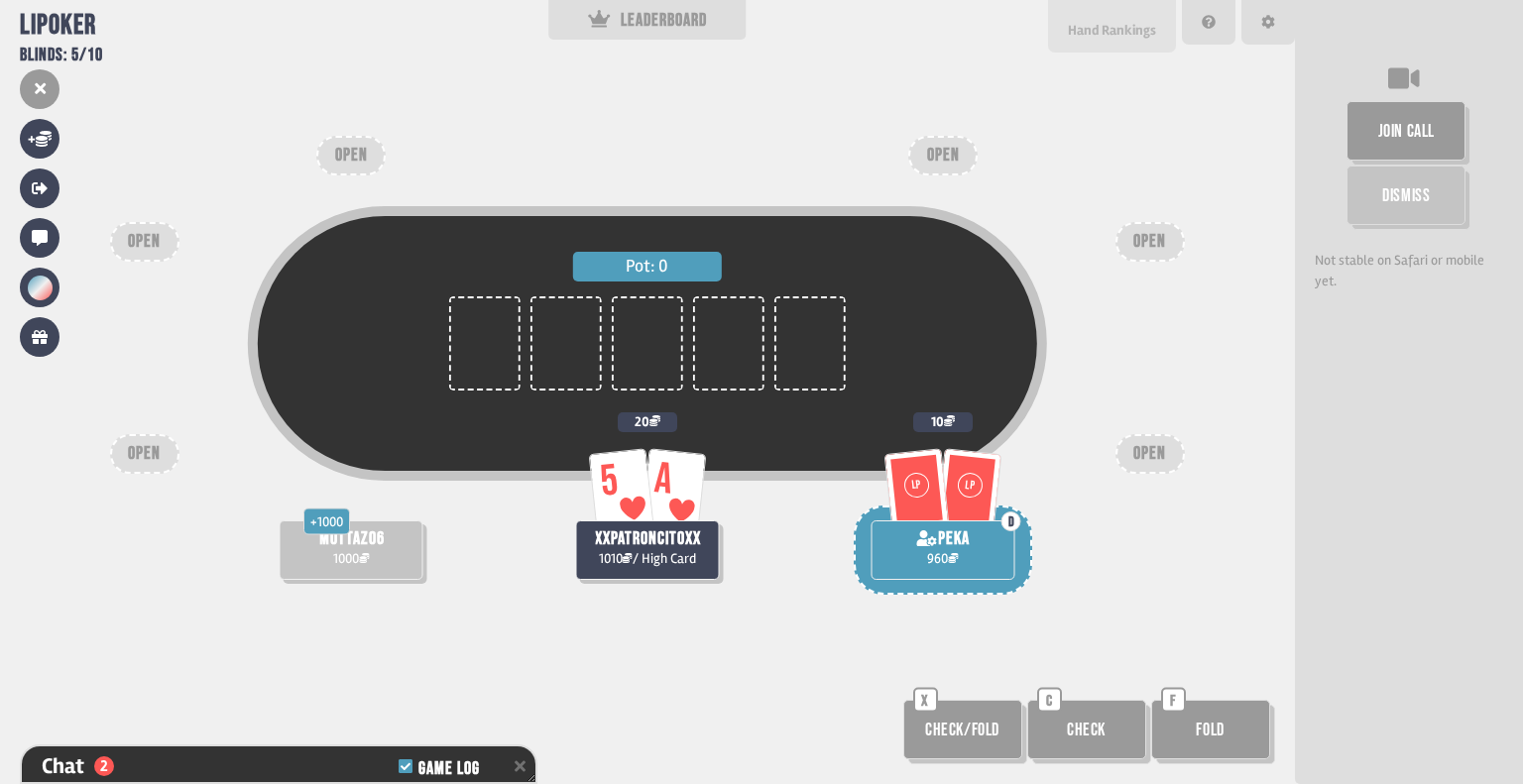 click on "Hand Rankings" at bounding box center (1112, 26) 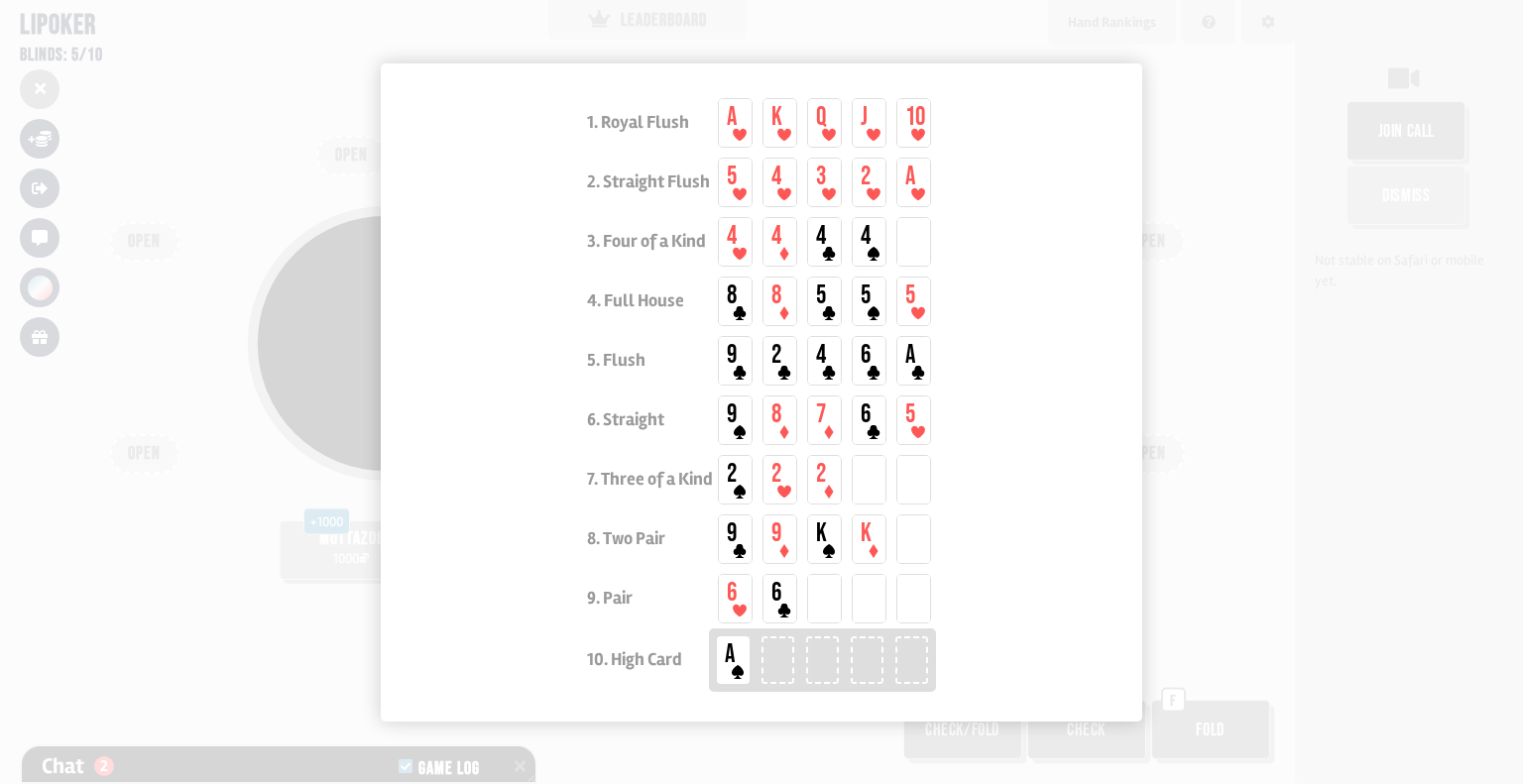 click at bounding box center [762, 392] 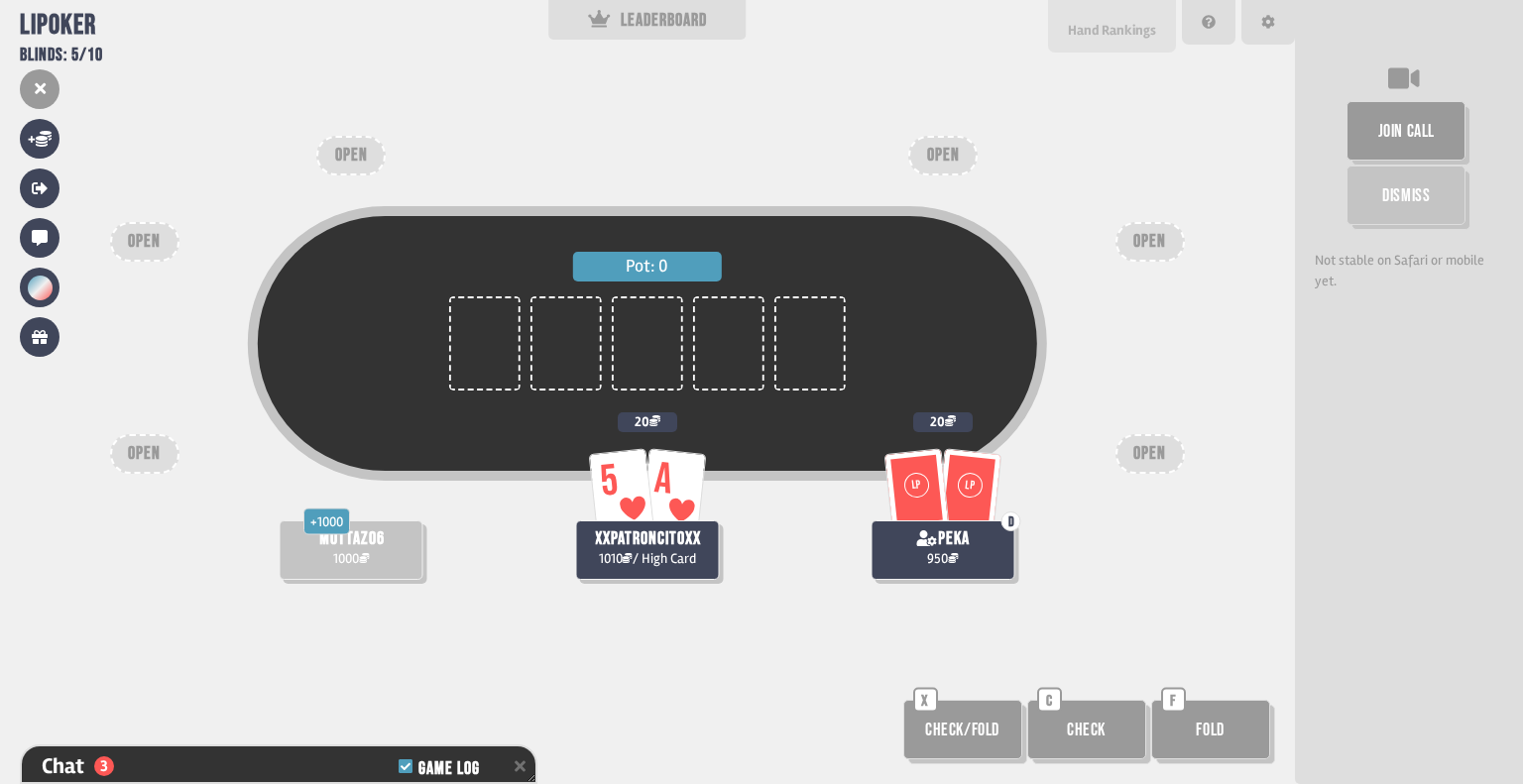 click on "Hand Rankings" at bounding box center (1112, 30) 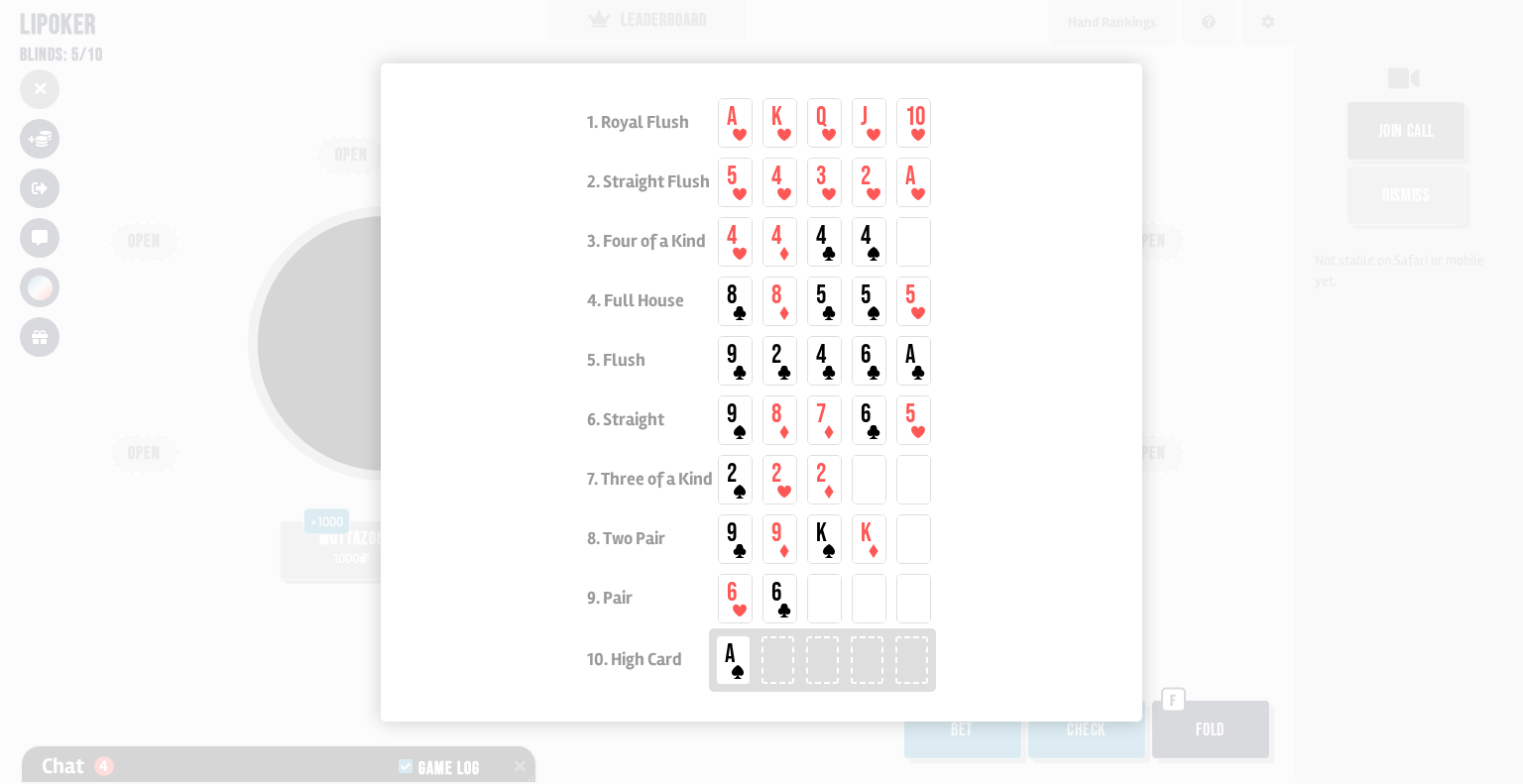 click at bounding box center [762, 392] 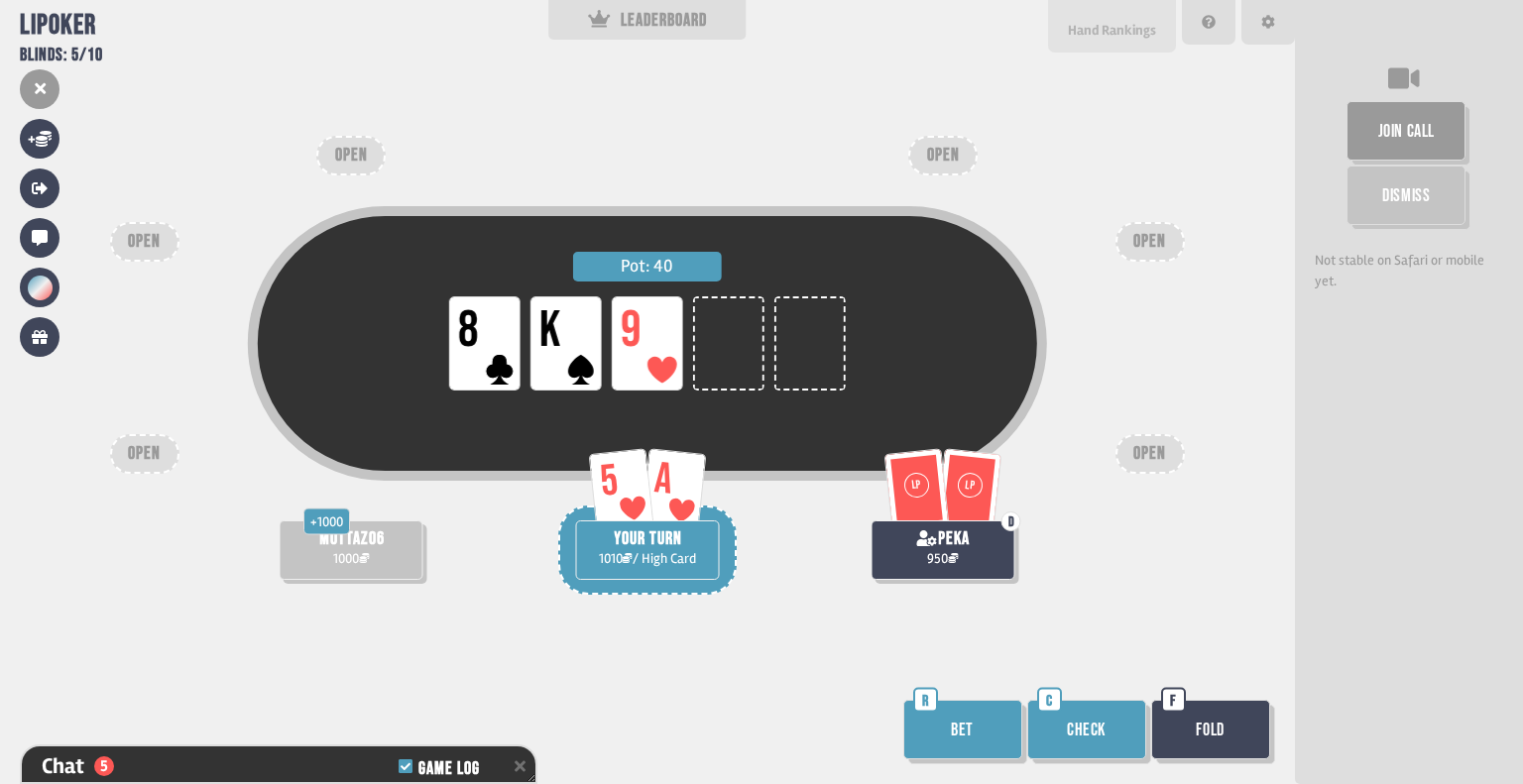 click on "Hand Rankings" at bounding box center (1112, 30) 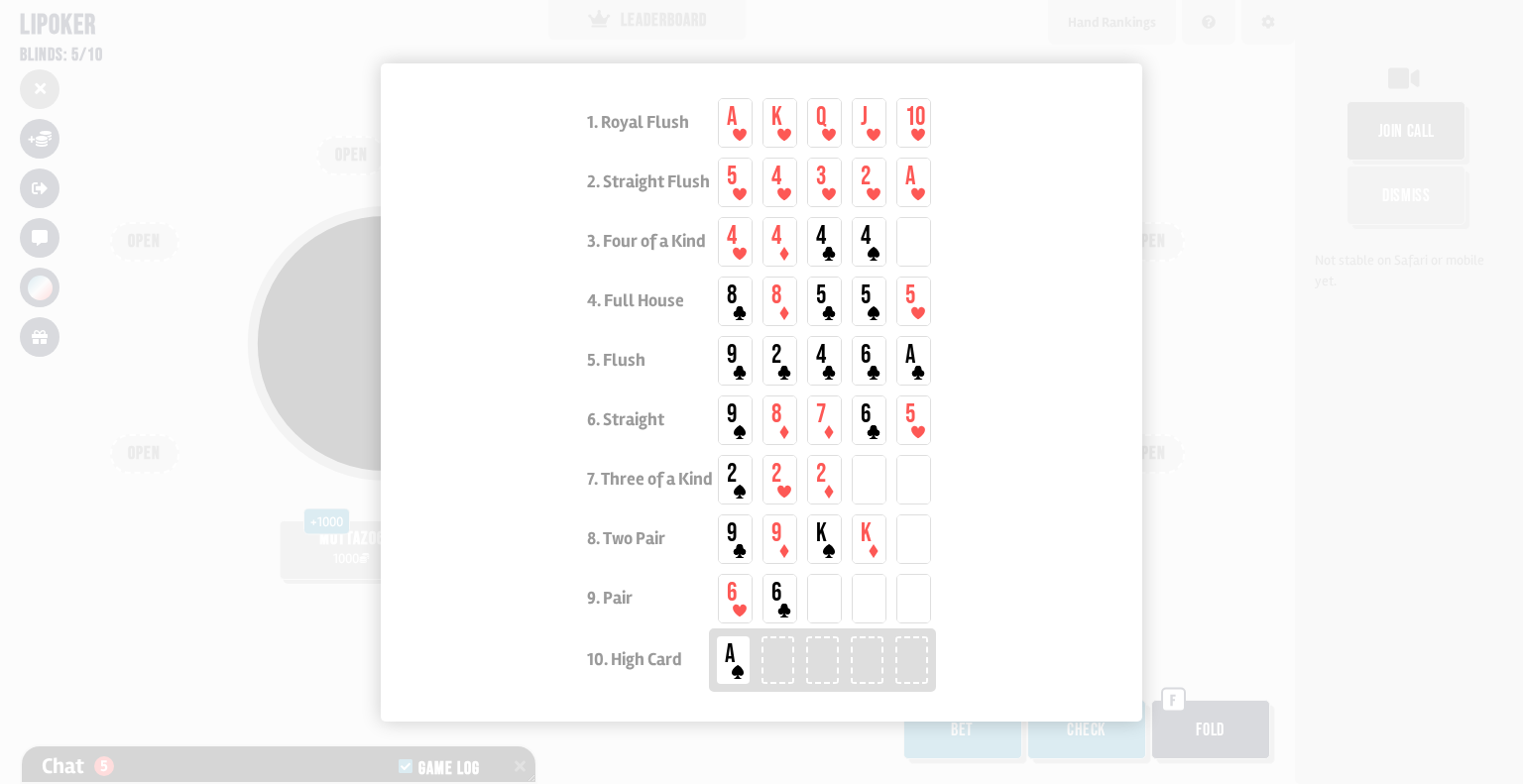 click at bounding box center [762, 392] 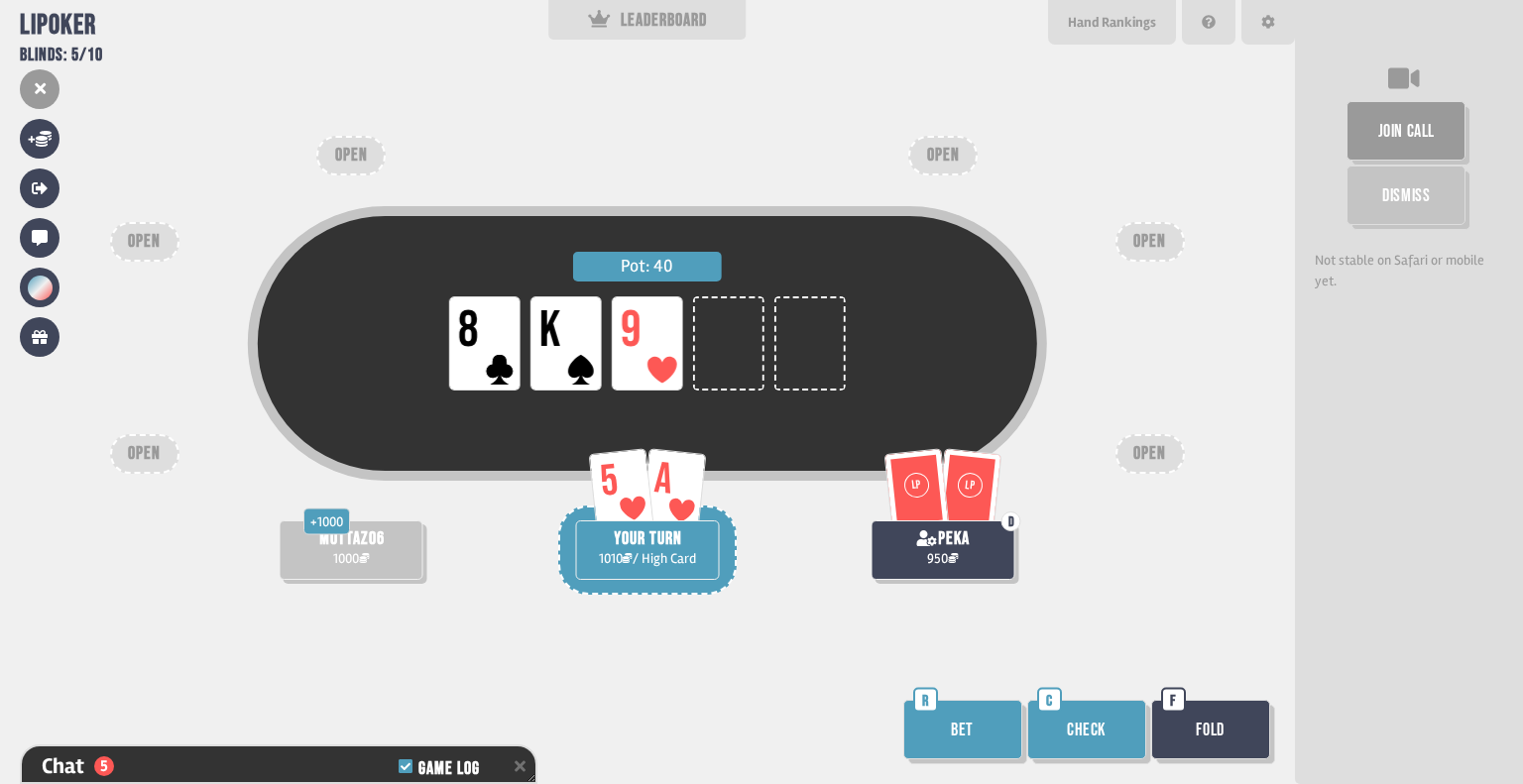 click on "Hand Rankings" at bounding box center (1112, 22) 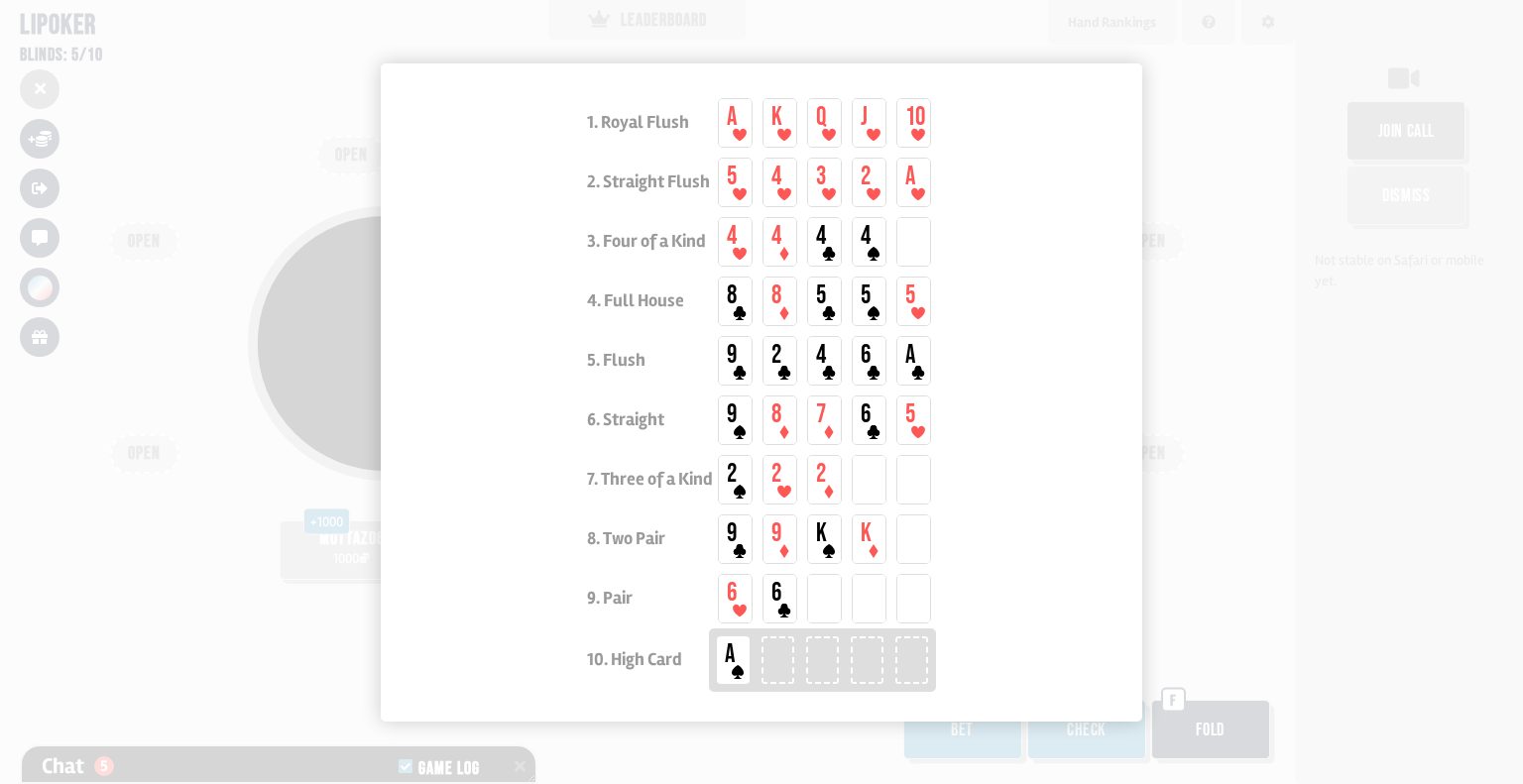 click at bounding box center (762, 392) 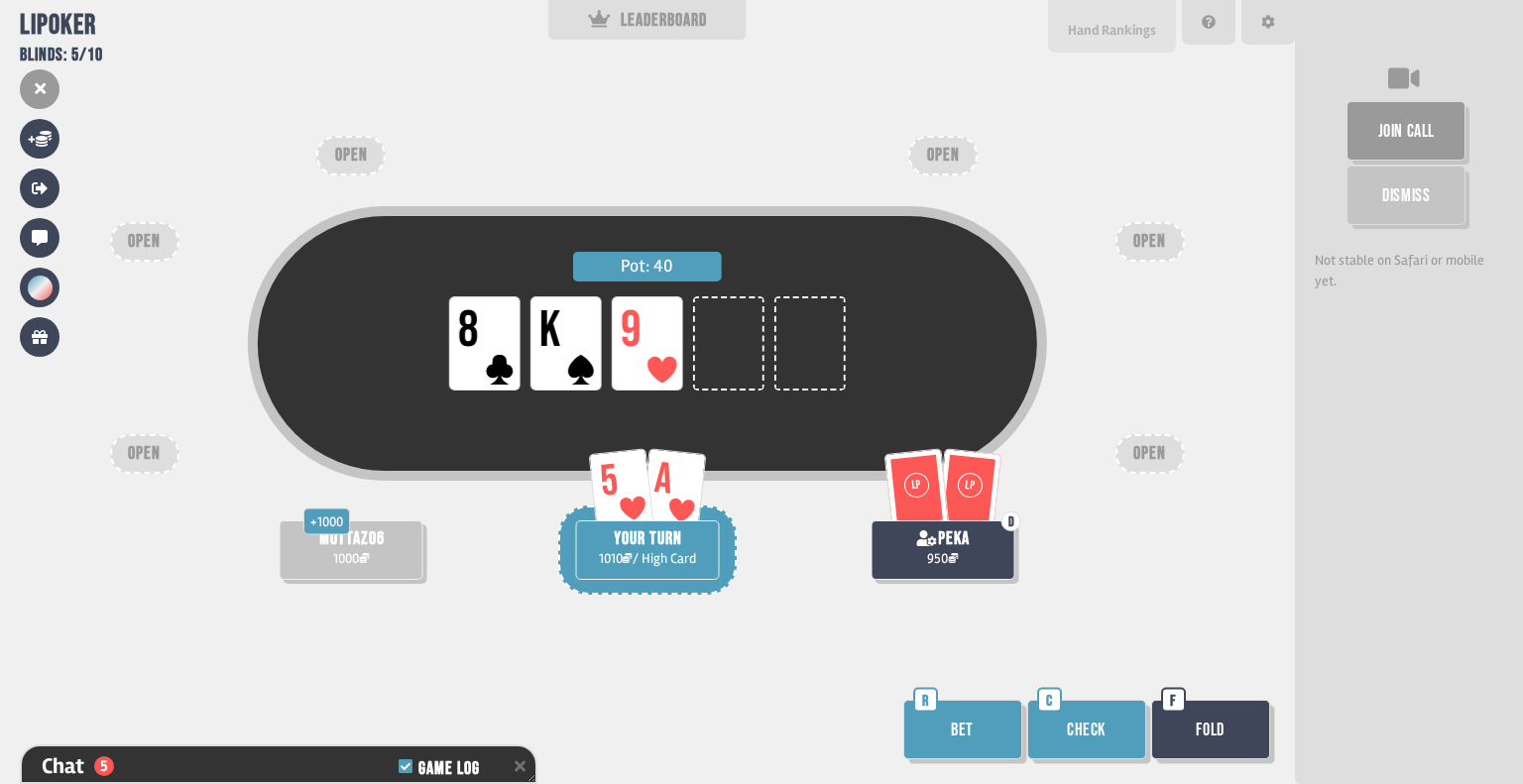 click on "Hand Rankings" at bounding box center [1112, 26] 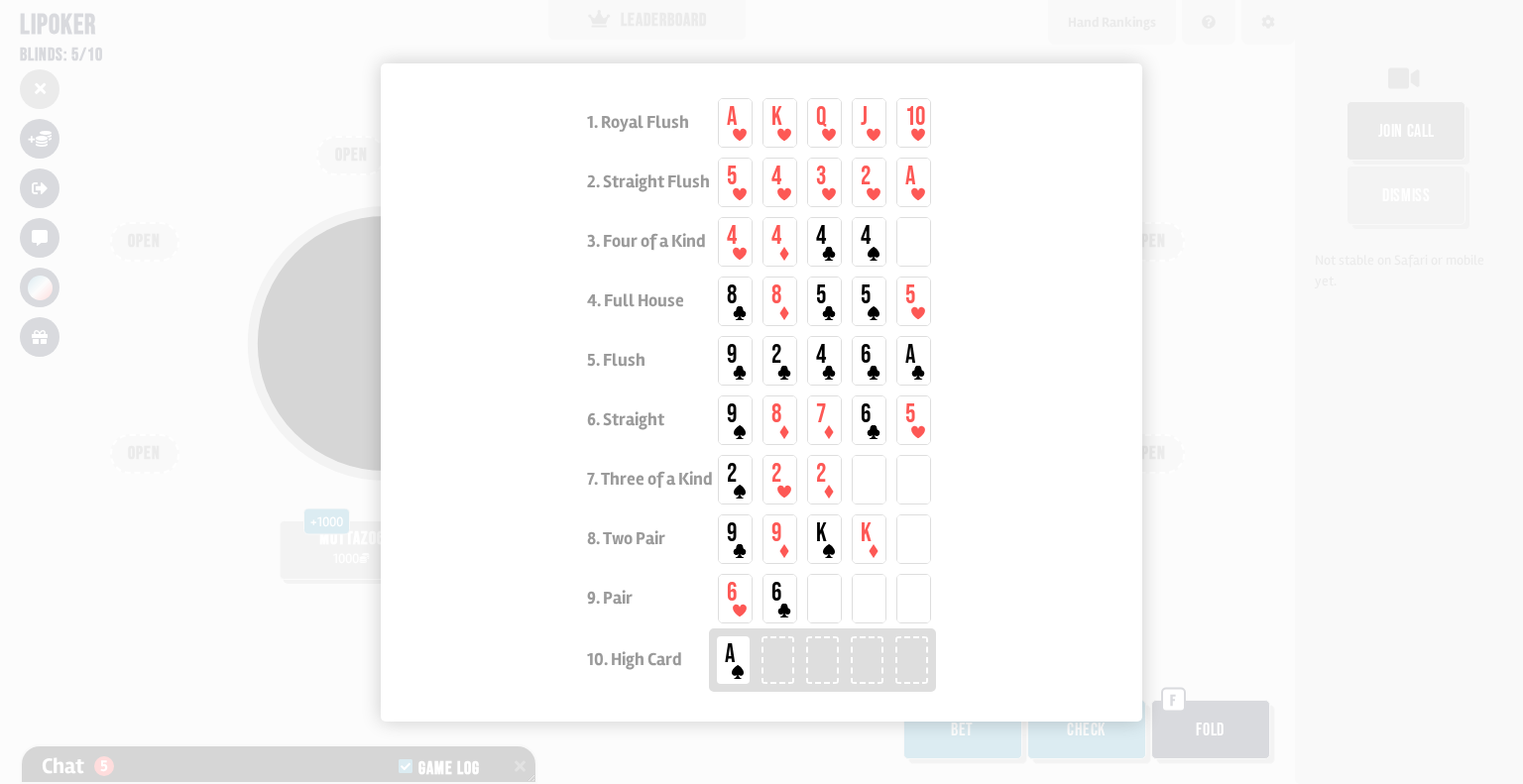 click at bounding box center (762, 392) 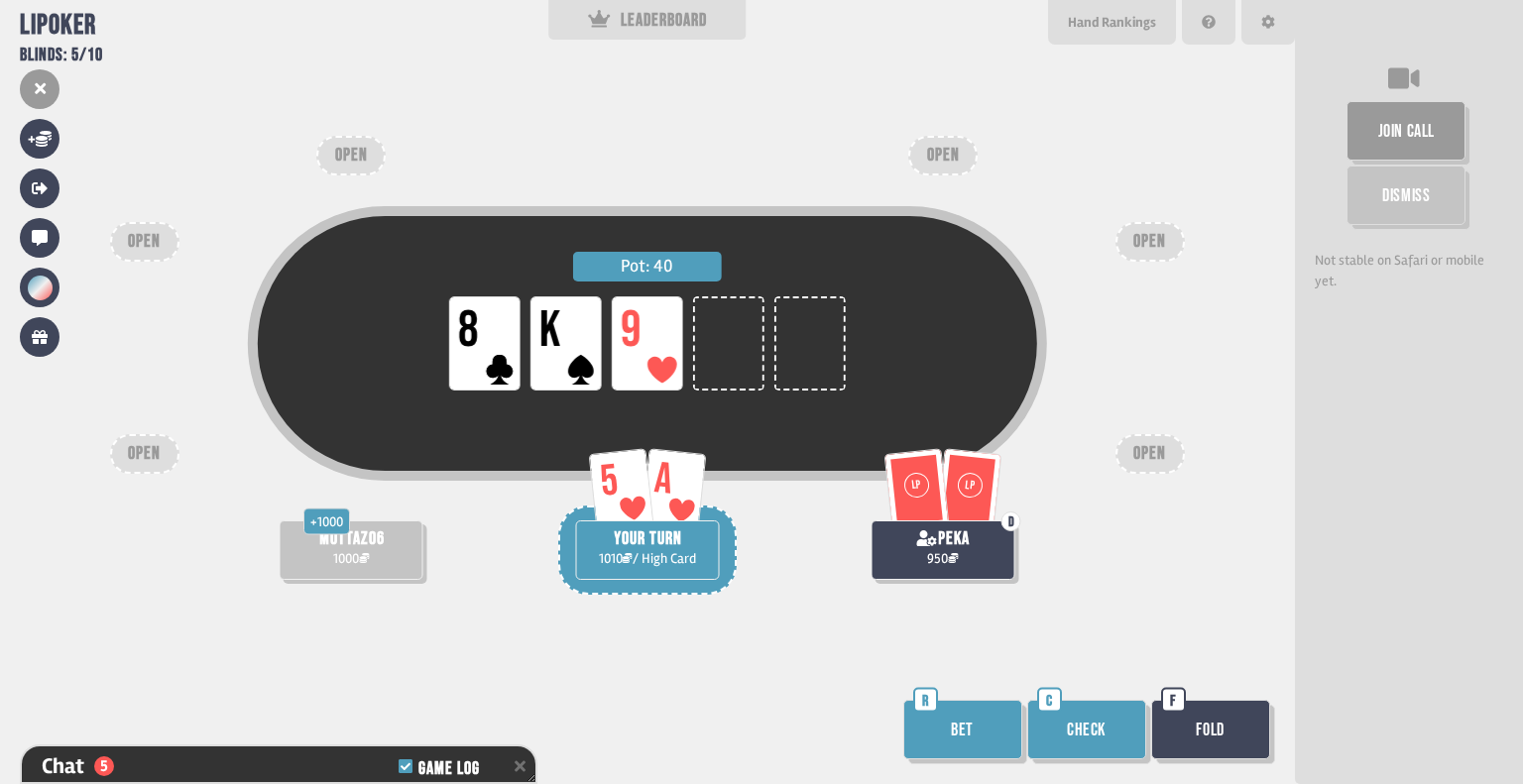 click on "Check" at bounding box center (1087, 729) 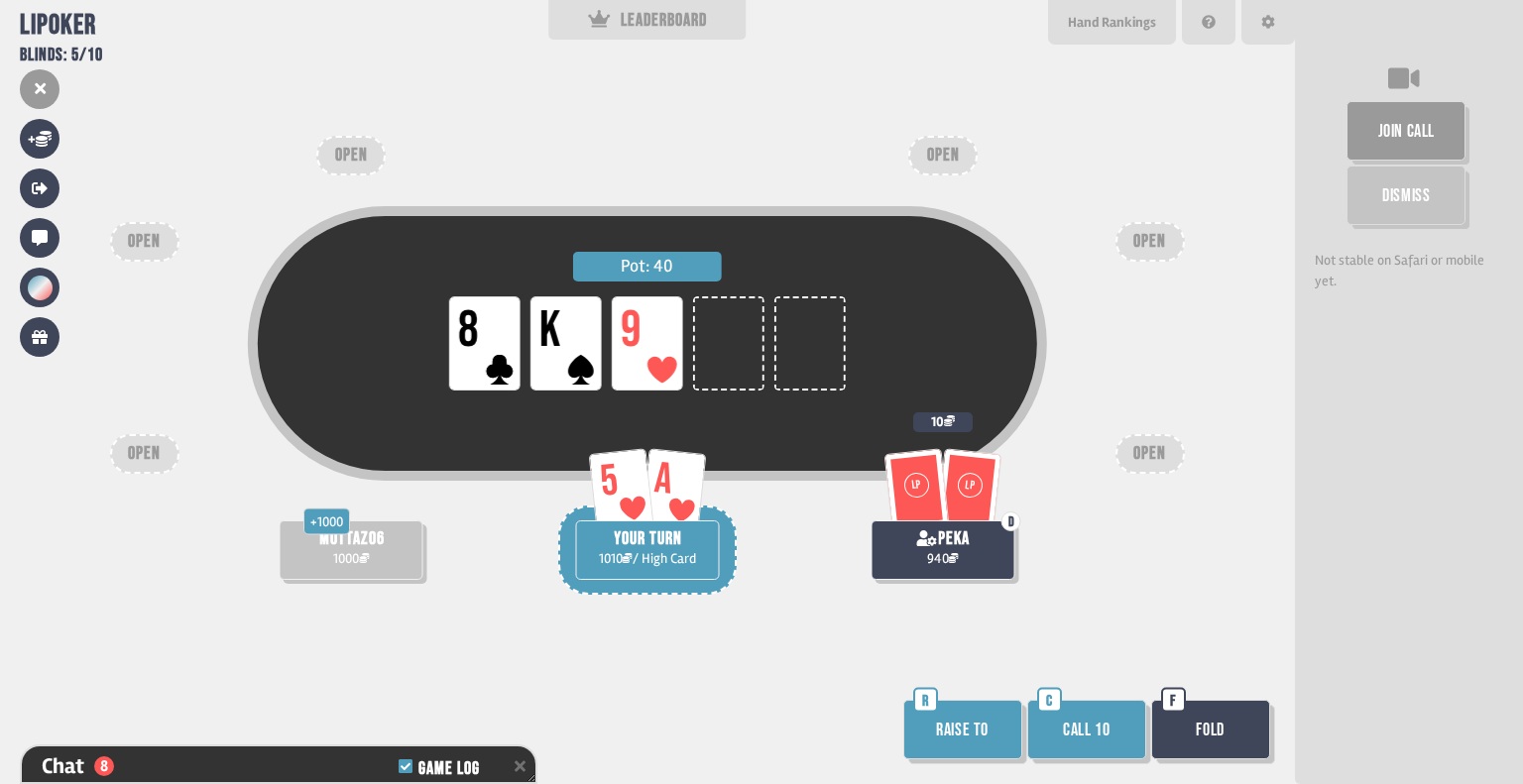 click on "Fold" at bounding box center [1211, 729] 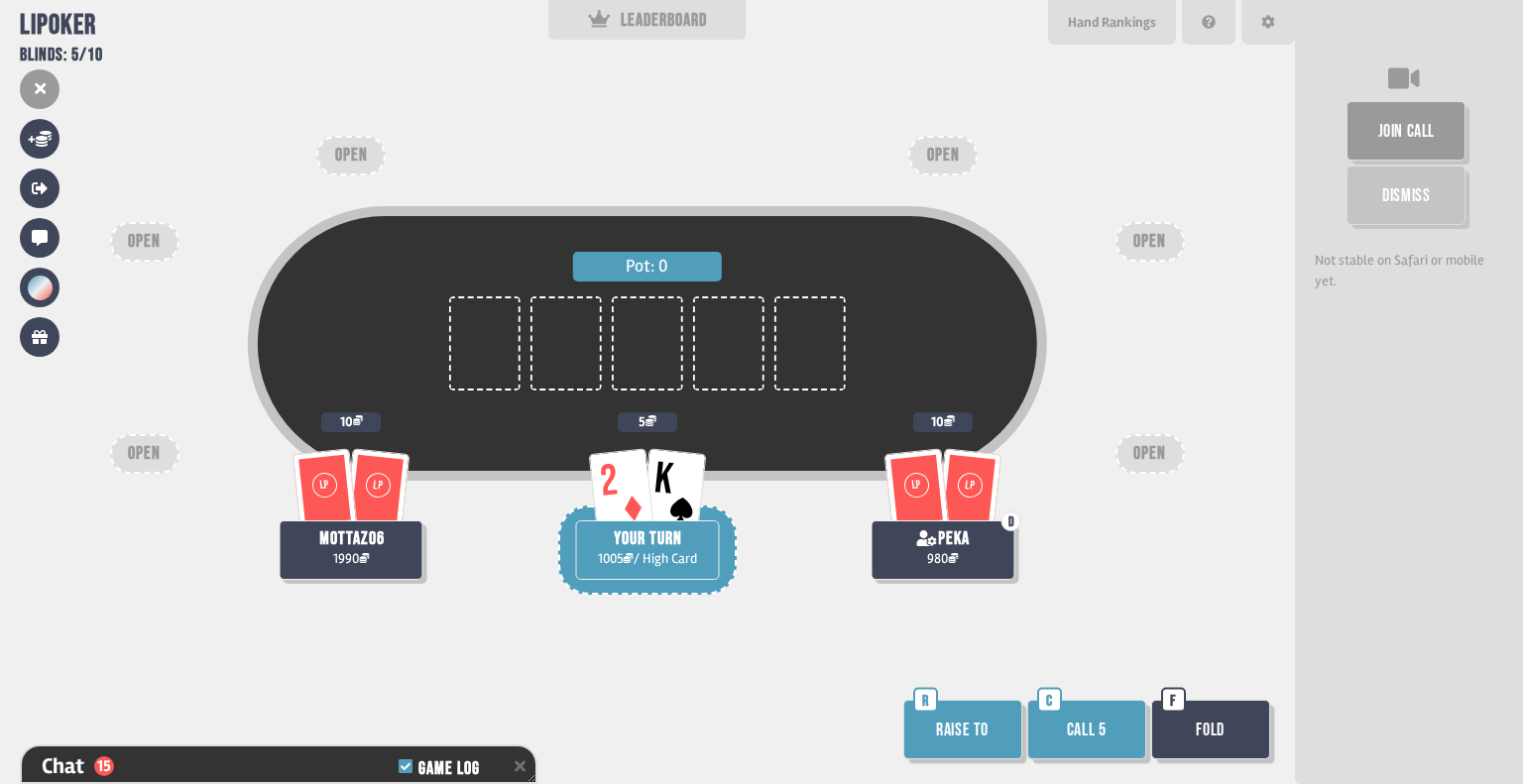 click on "Call 5" at bounding box center [1087, 729] 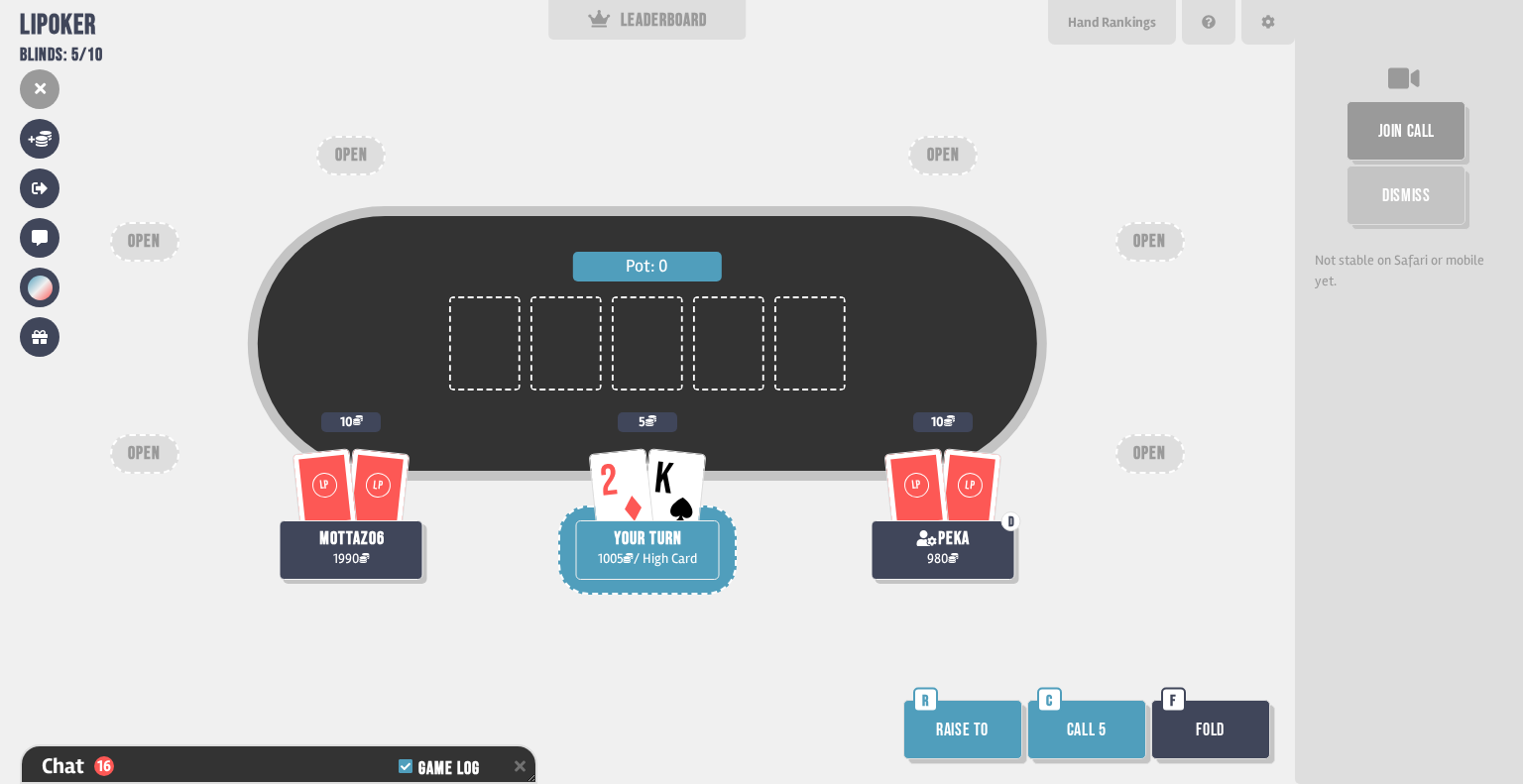 click on "Call 5" at bounding box center (1087, 729) 